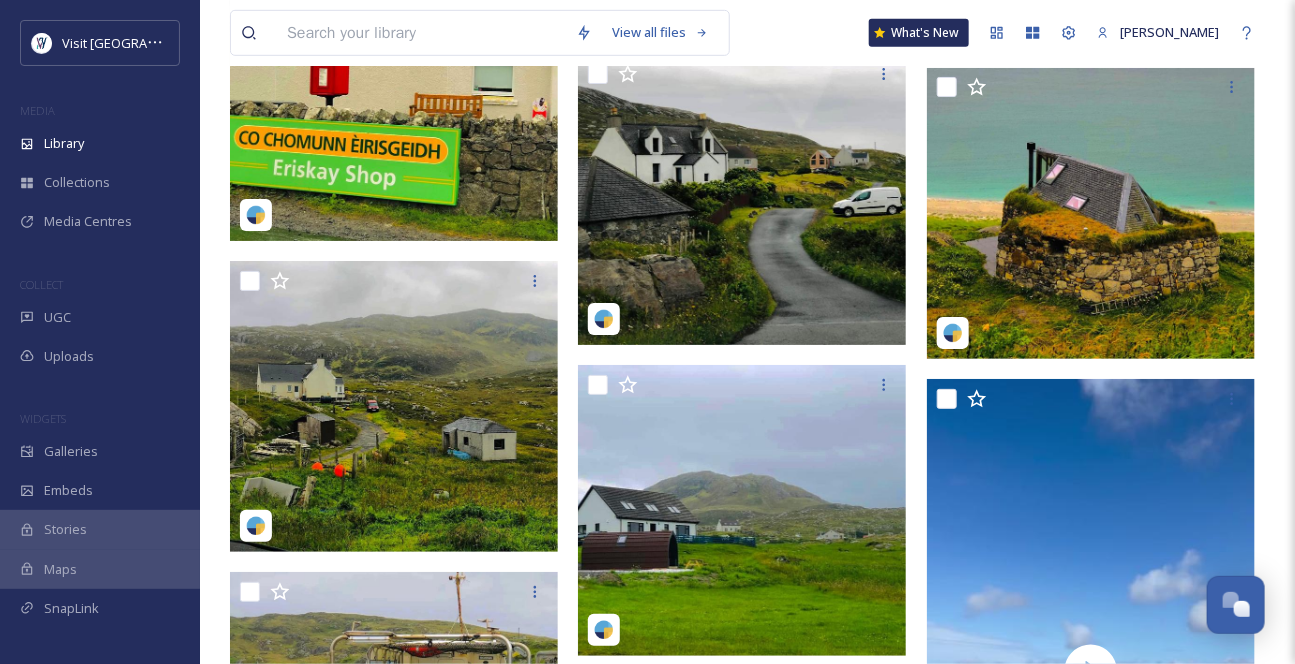 scroll, scrollTop: 6176, scrollLeft: 0, axis: vertical 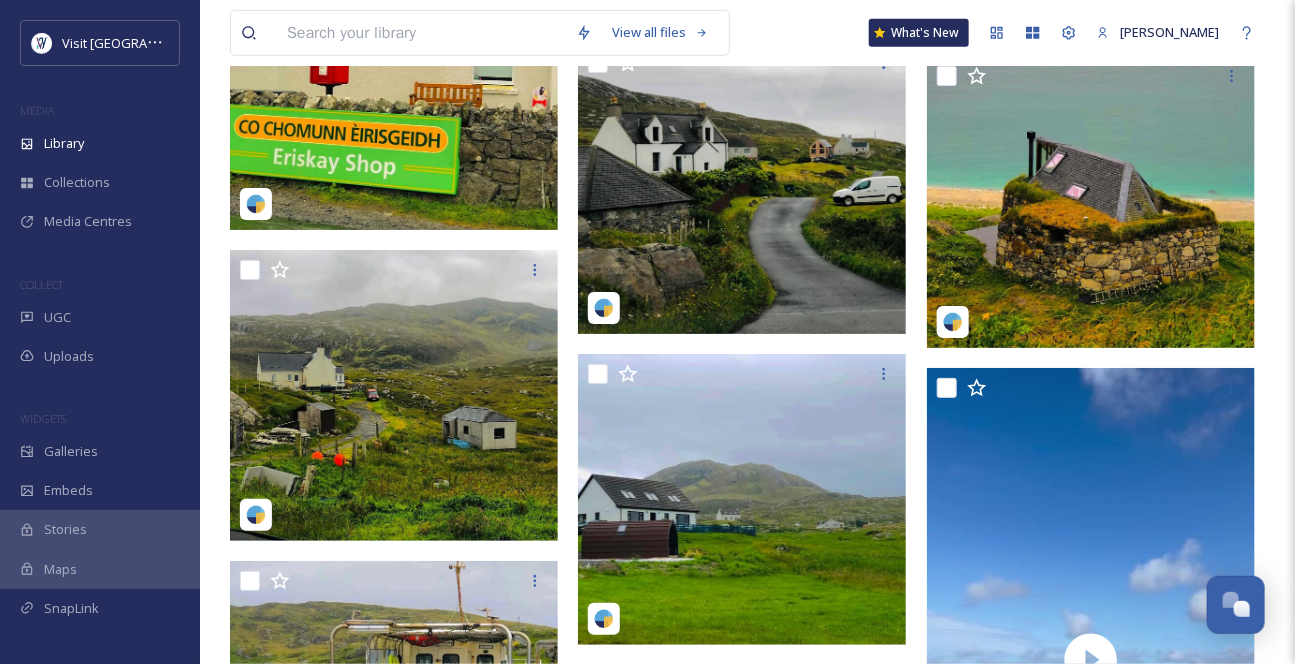 click at bounding box center [421, 33] 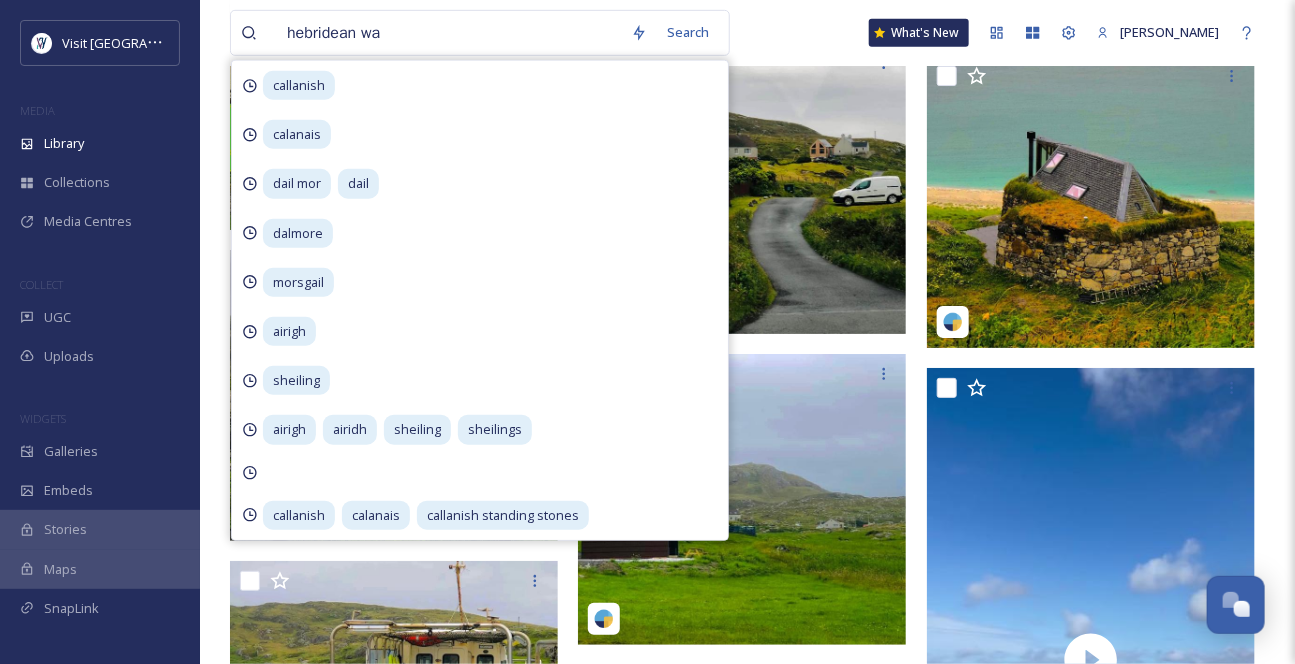 type on "hebridean way" 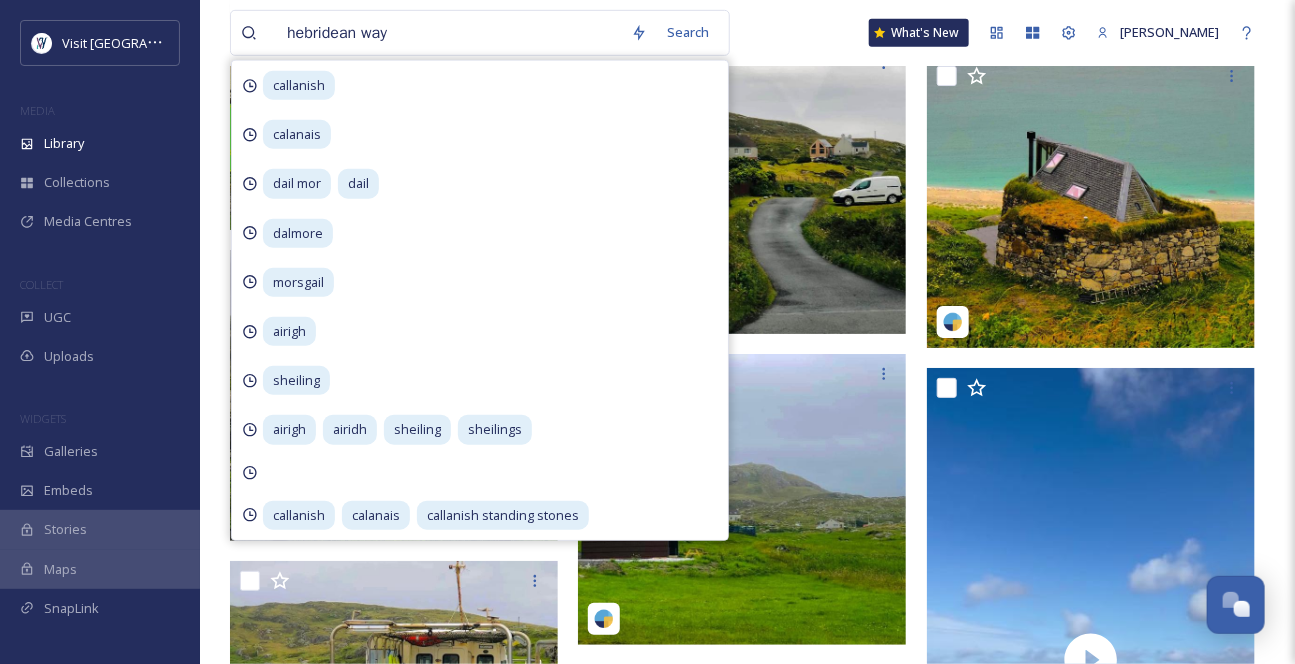 type 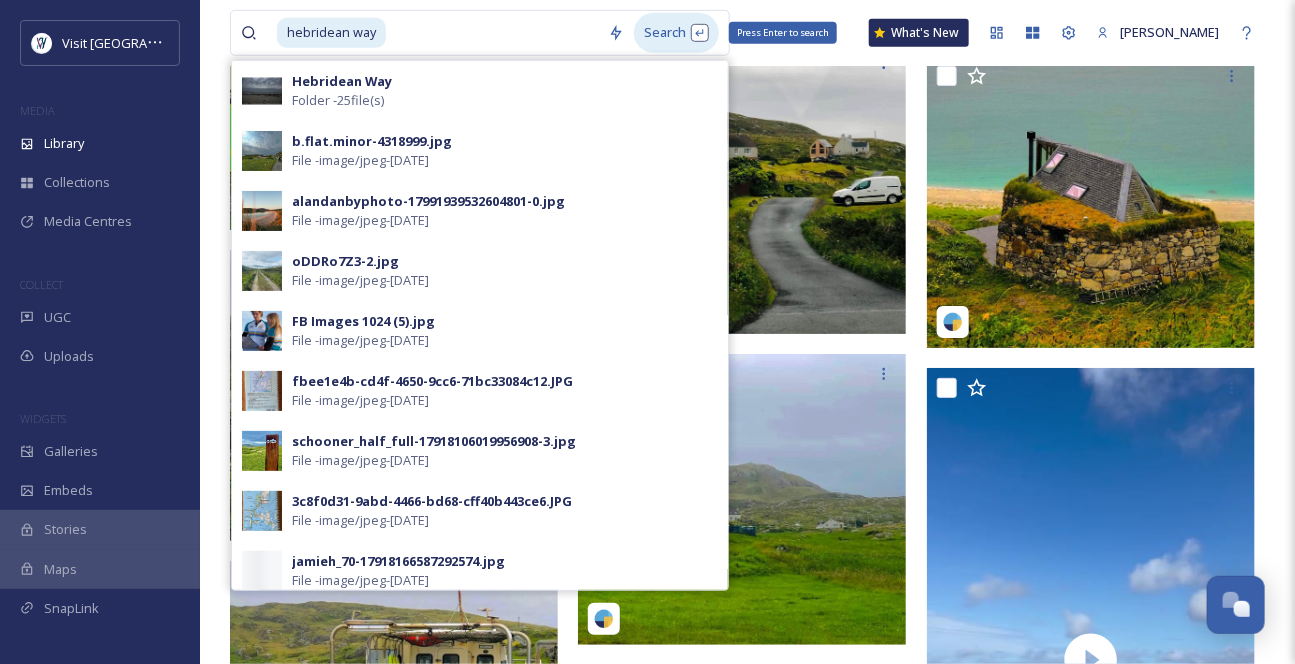 click on "Search Press Enter to search" at bounding box center [676, 32] 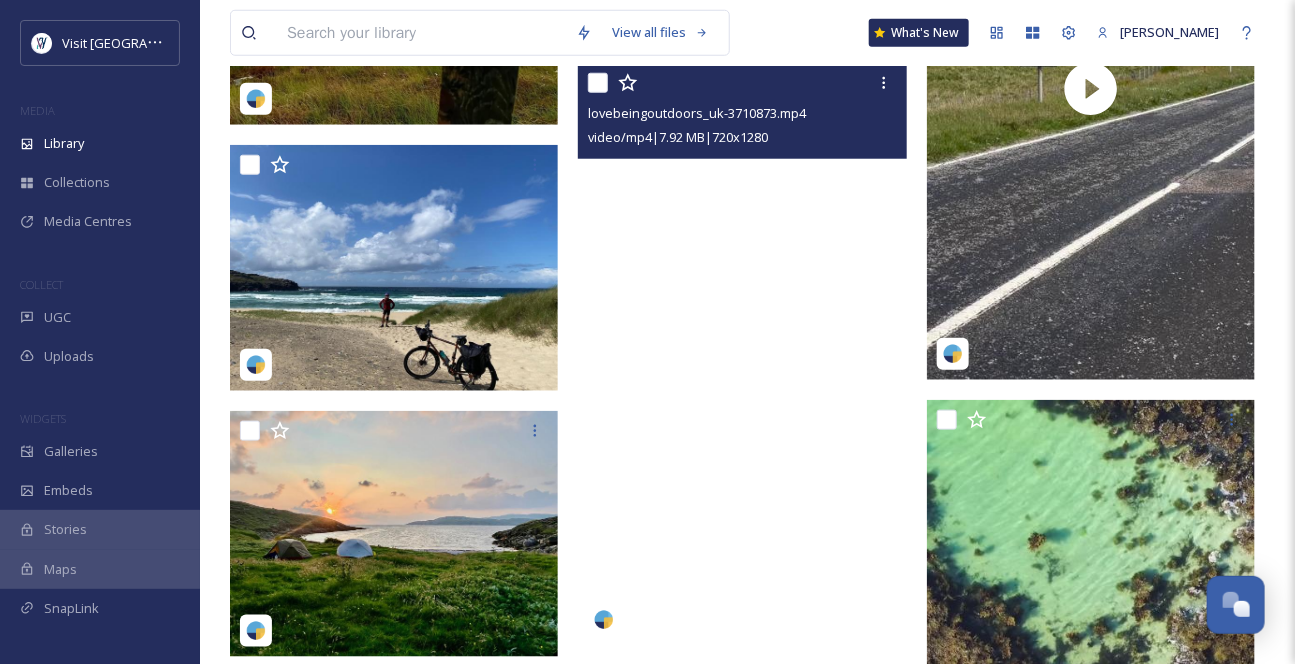 scroll, scrollTop: 636, scrollLeft: 0, axis: vertical 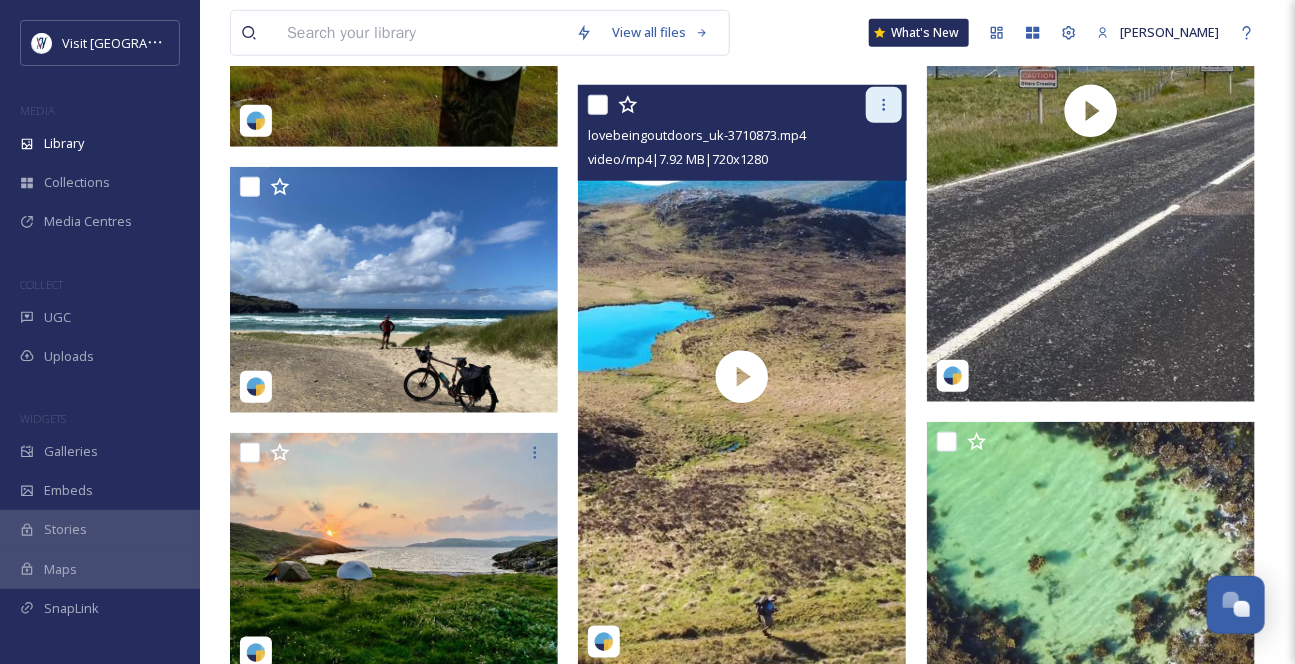 click 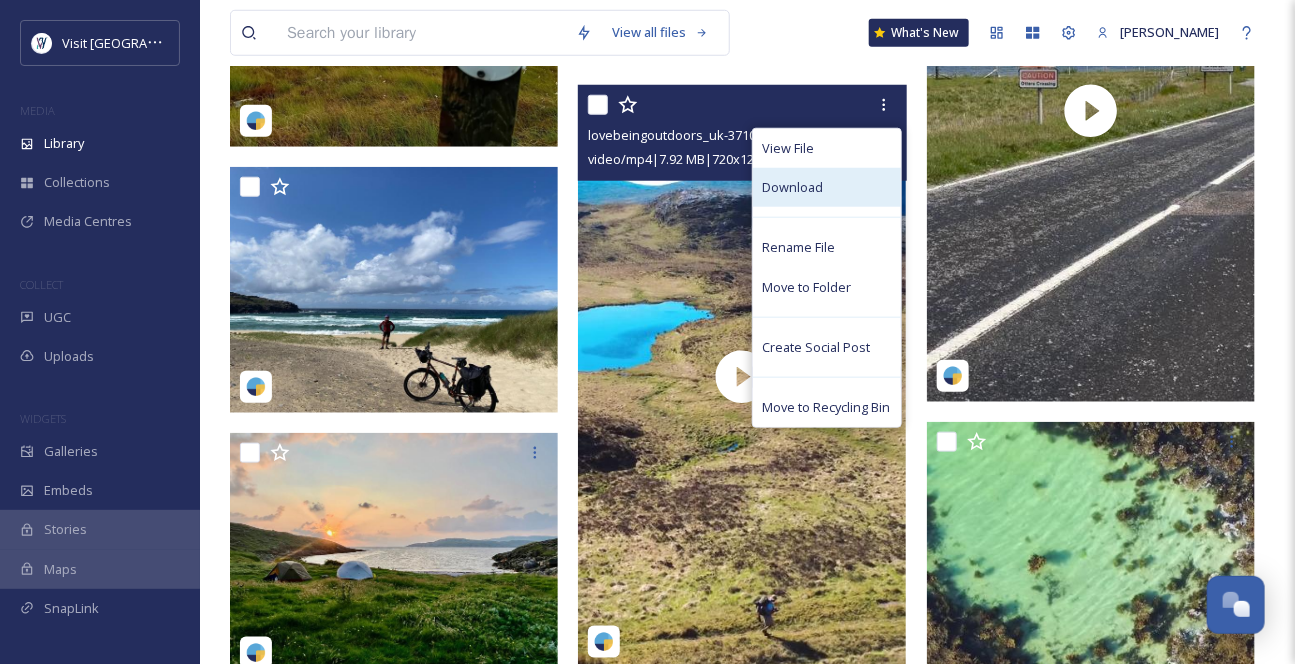 click on "Download" at bounding box center [827, 187] 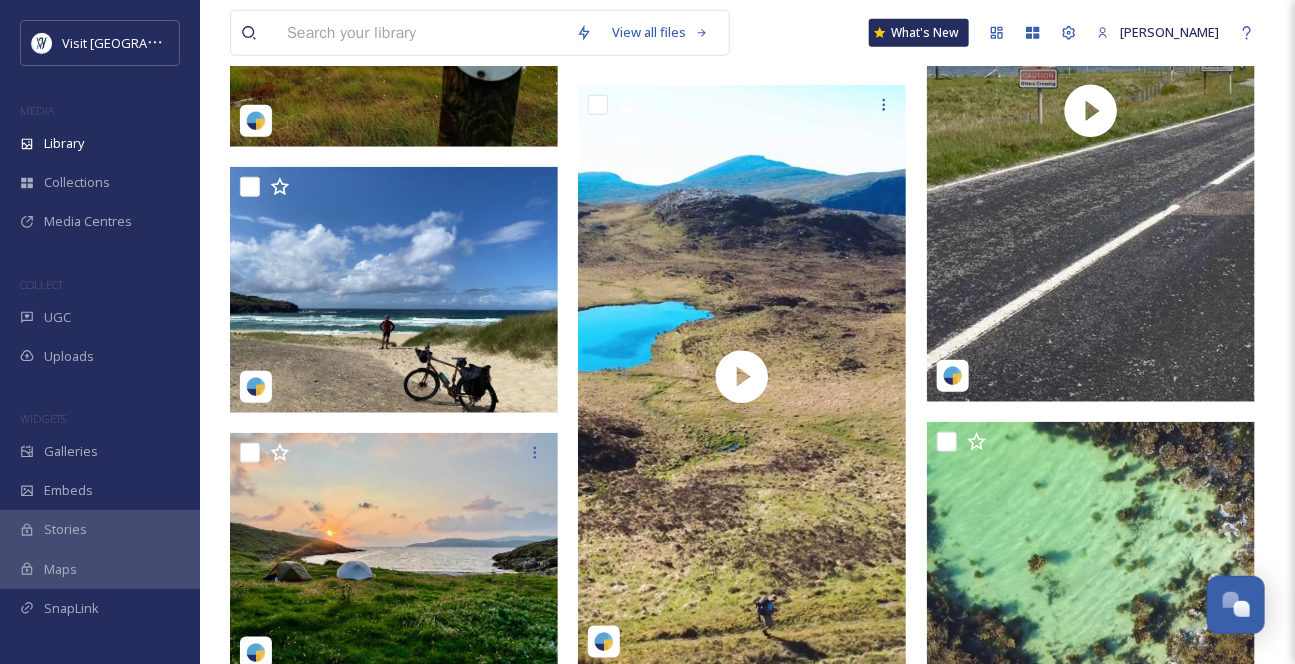 click at bounding box center (421, 33) 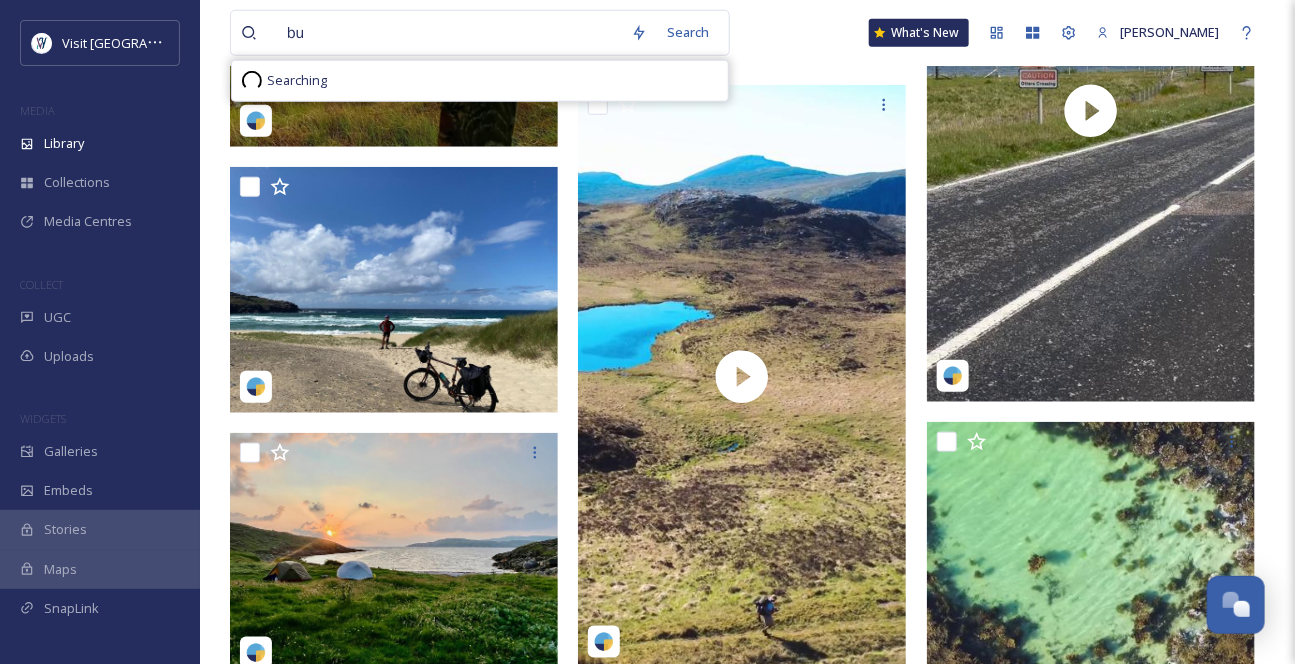 type on "b" 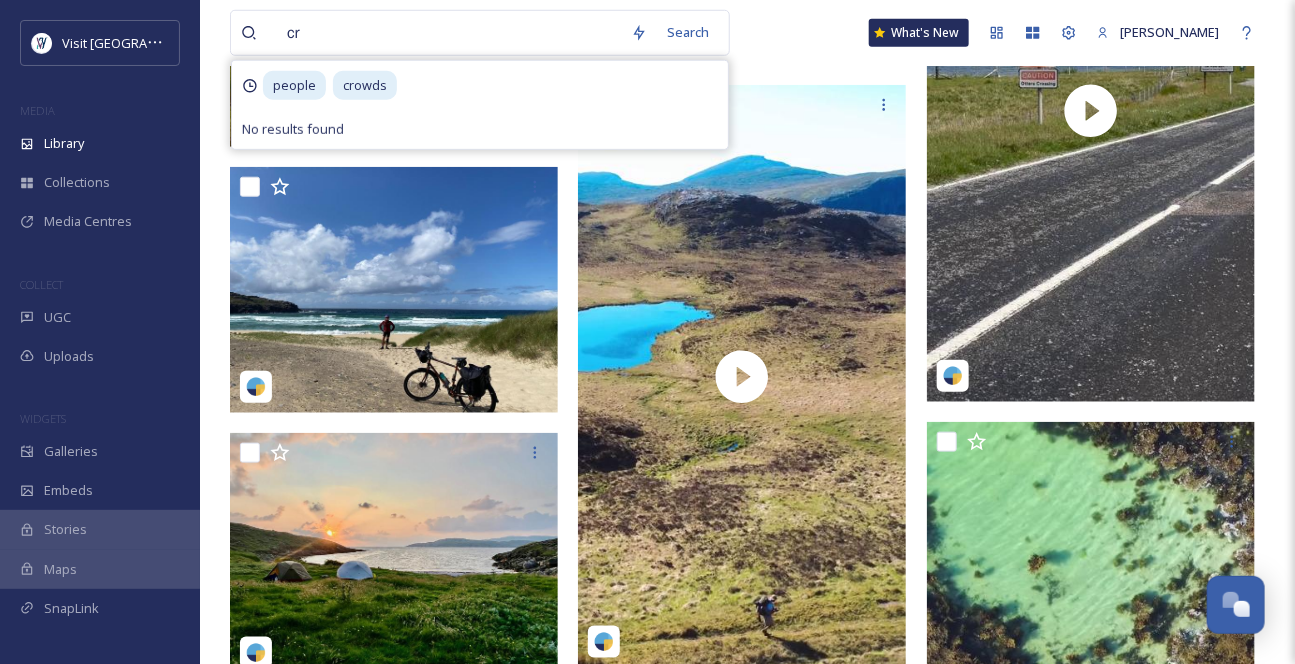 type on "c" 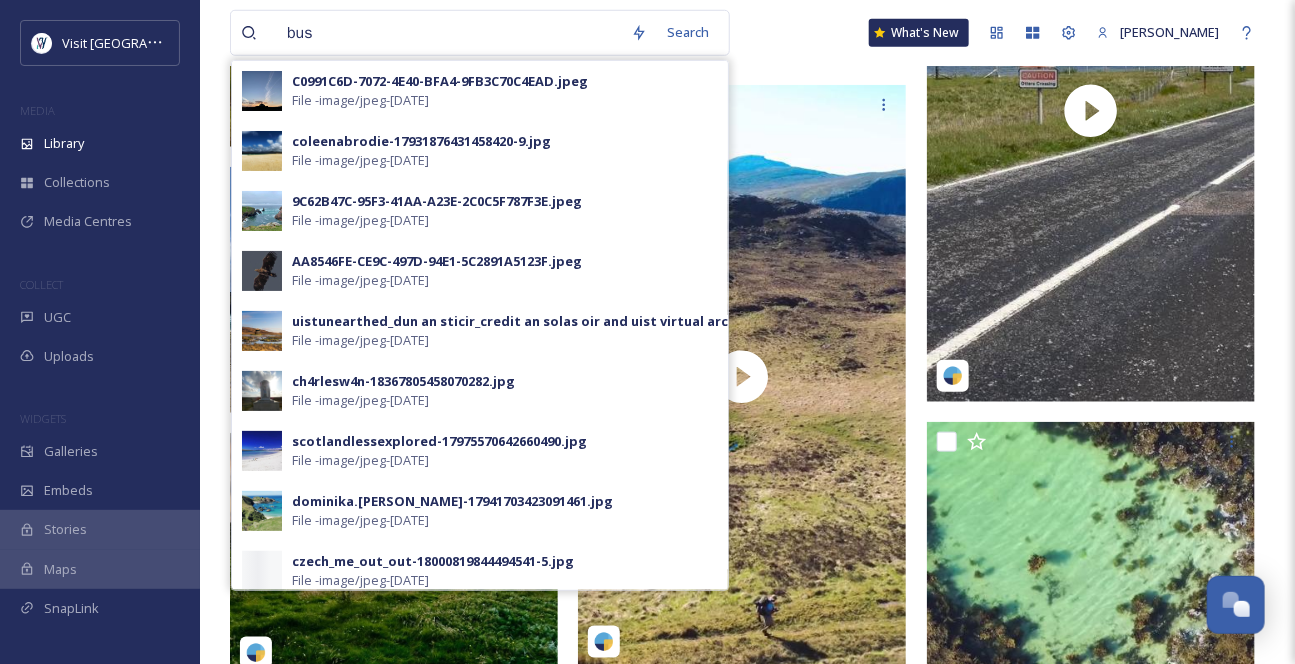 type on "busy" 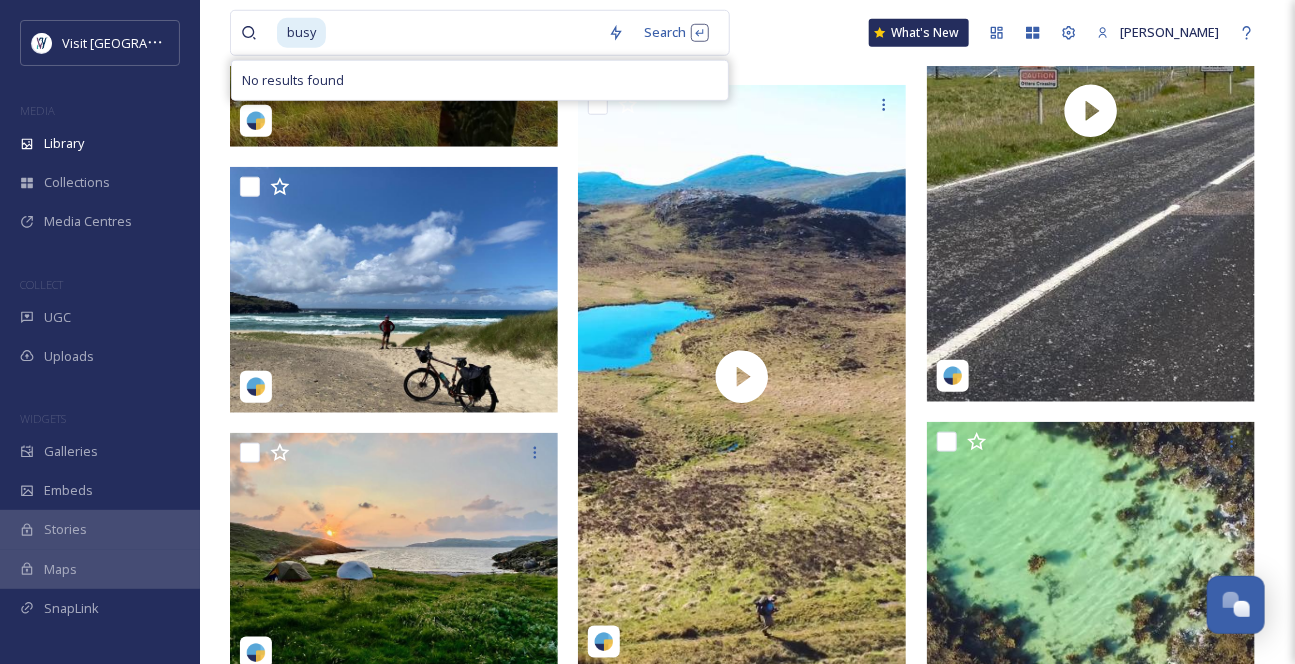 click at bounding box center (463, 33) 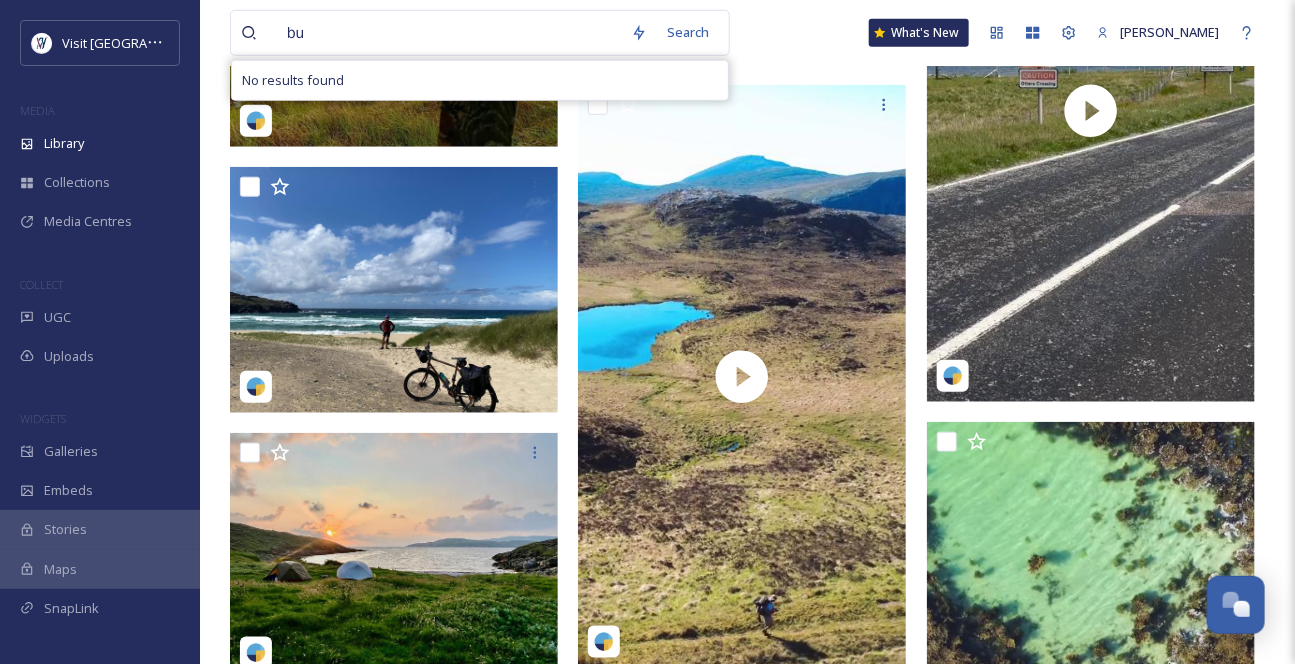 type on "b" 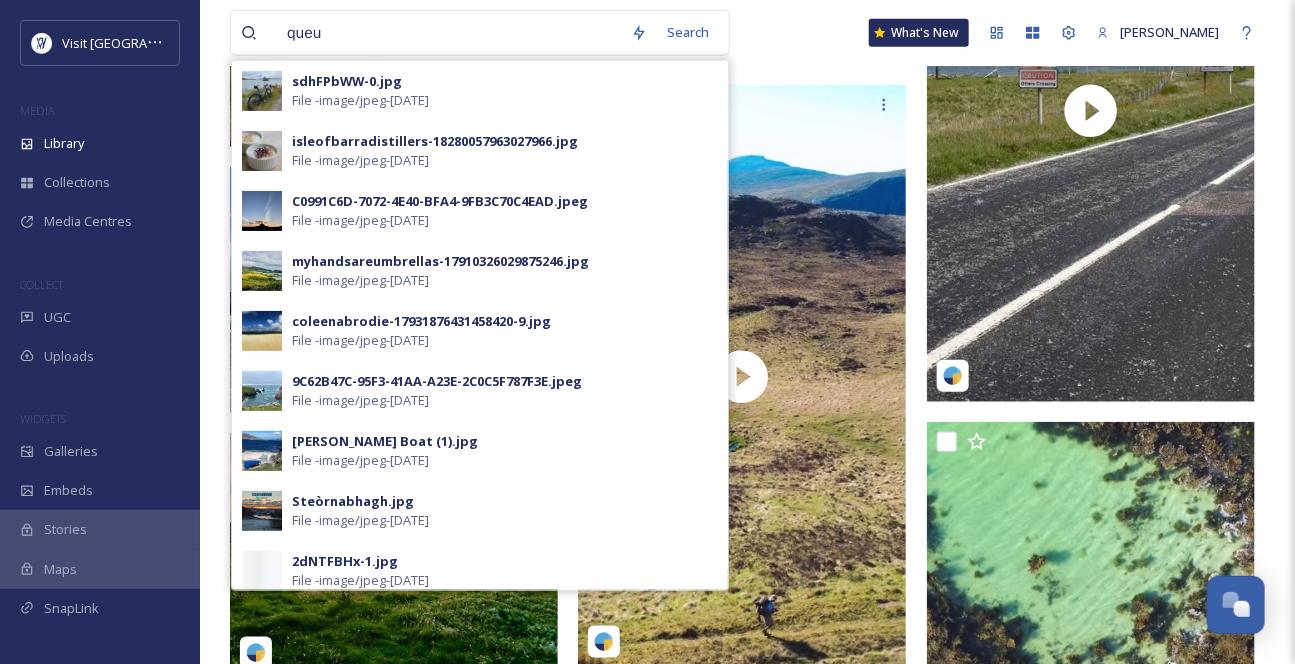 type on "queue" 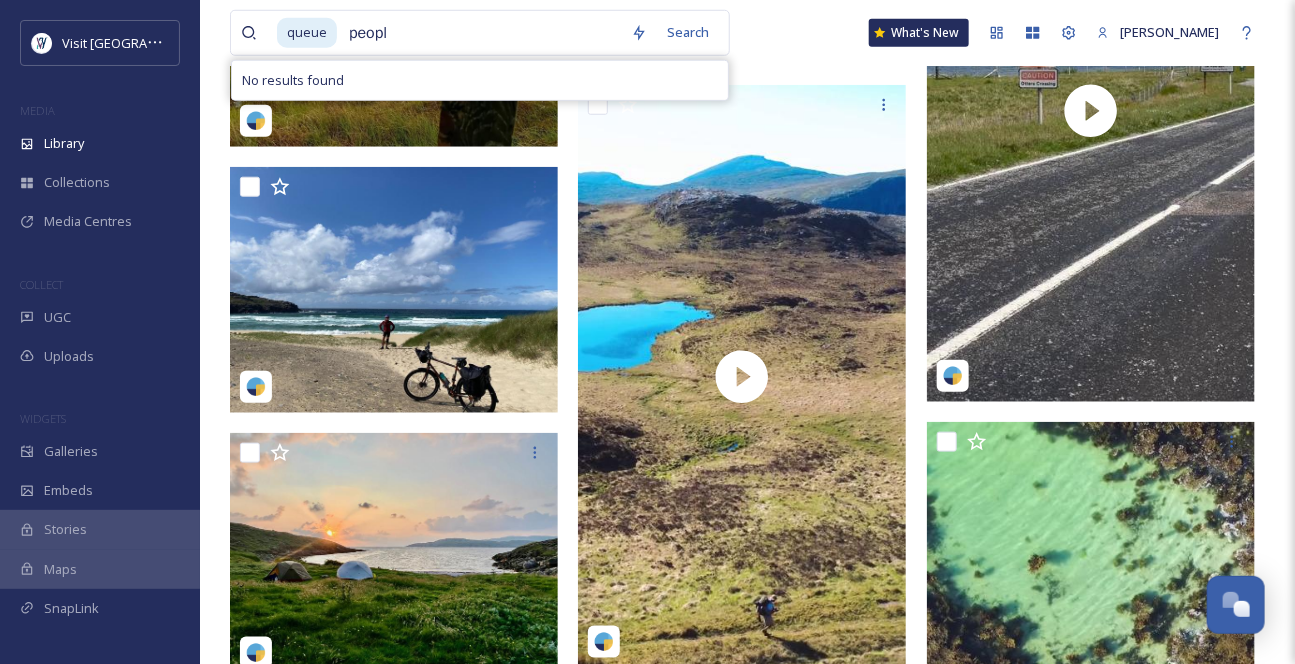type on "people" 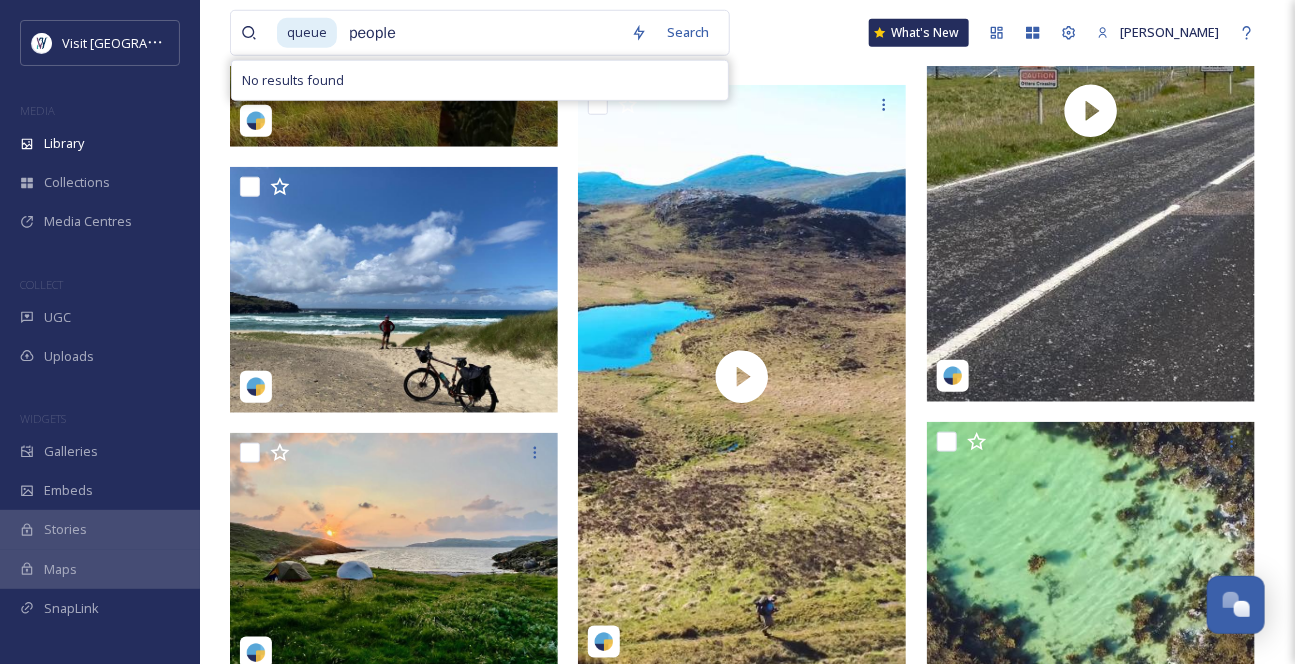 type 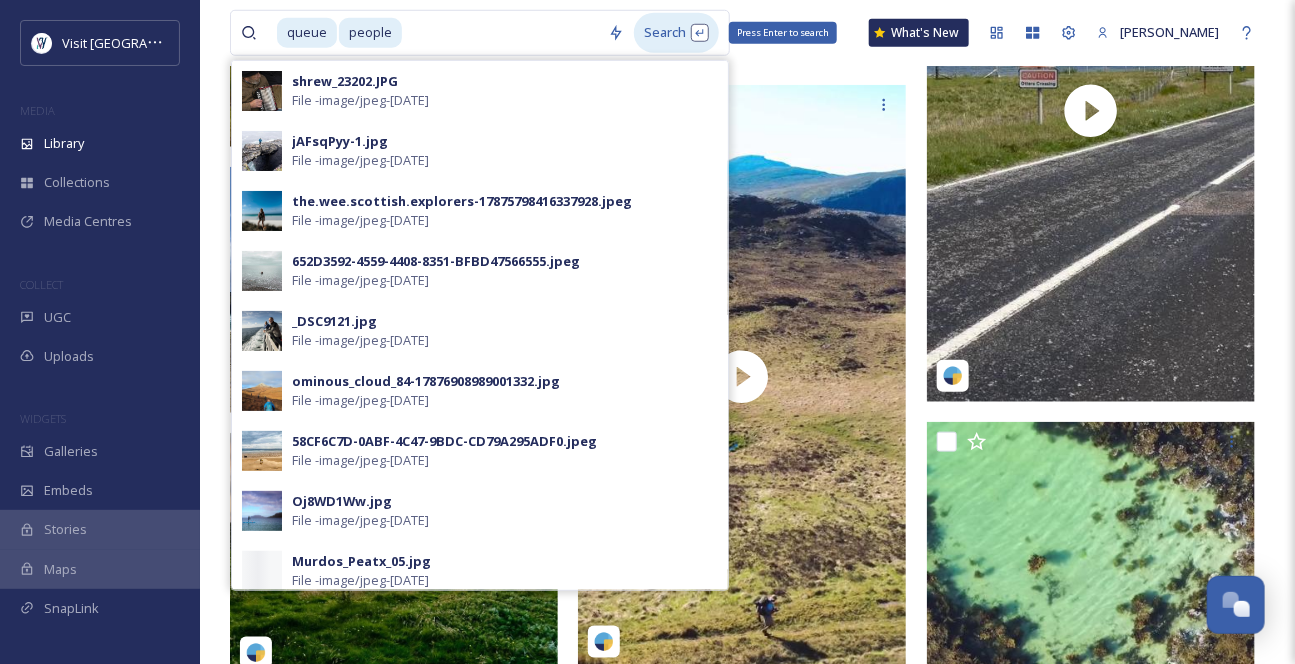 click on "Search Press Enter to search" at bounding box center [676, 32] 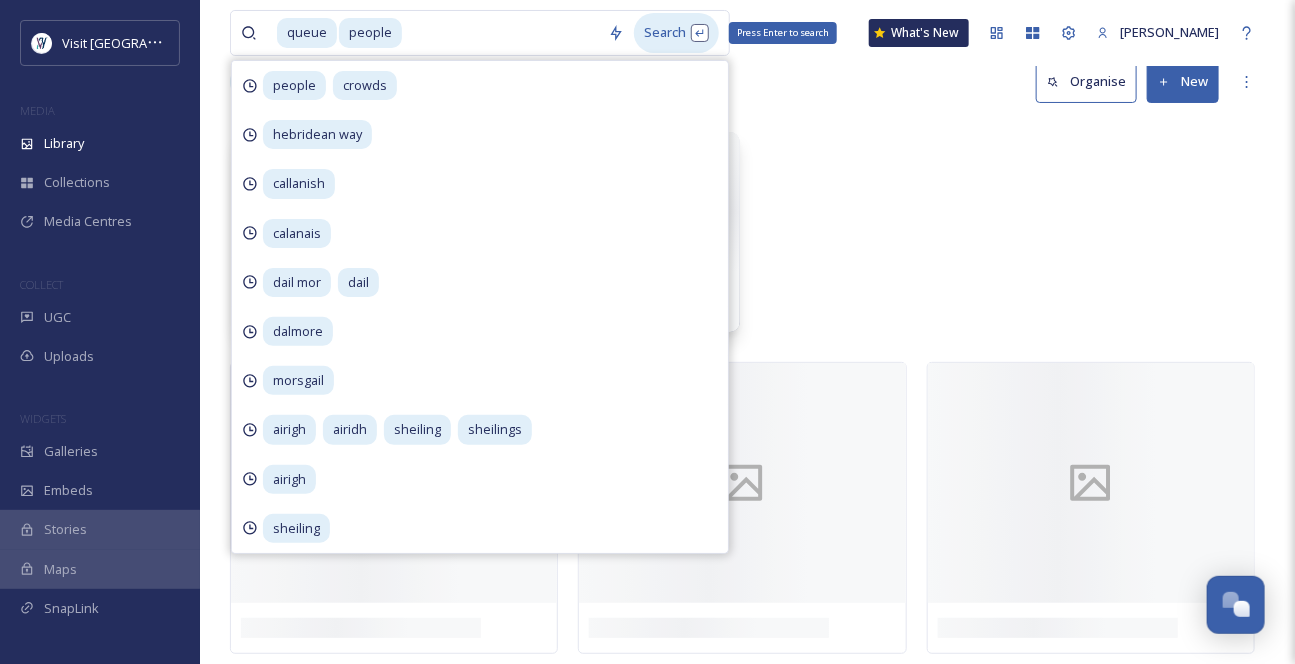 scroll, scrollTop: 0, scrollLeft: 0, axis: both 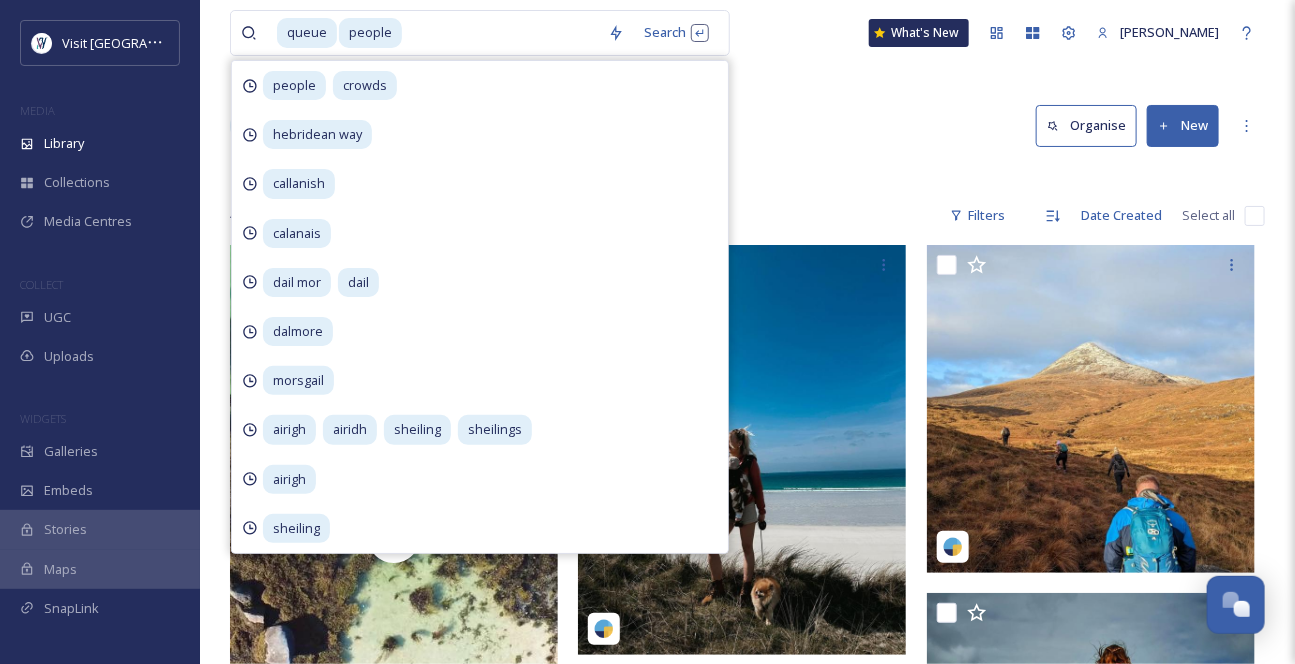 click on "Library Search Organise New" at bounding box center [747, 126] 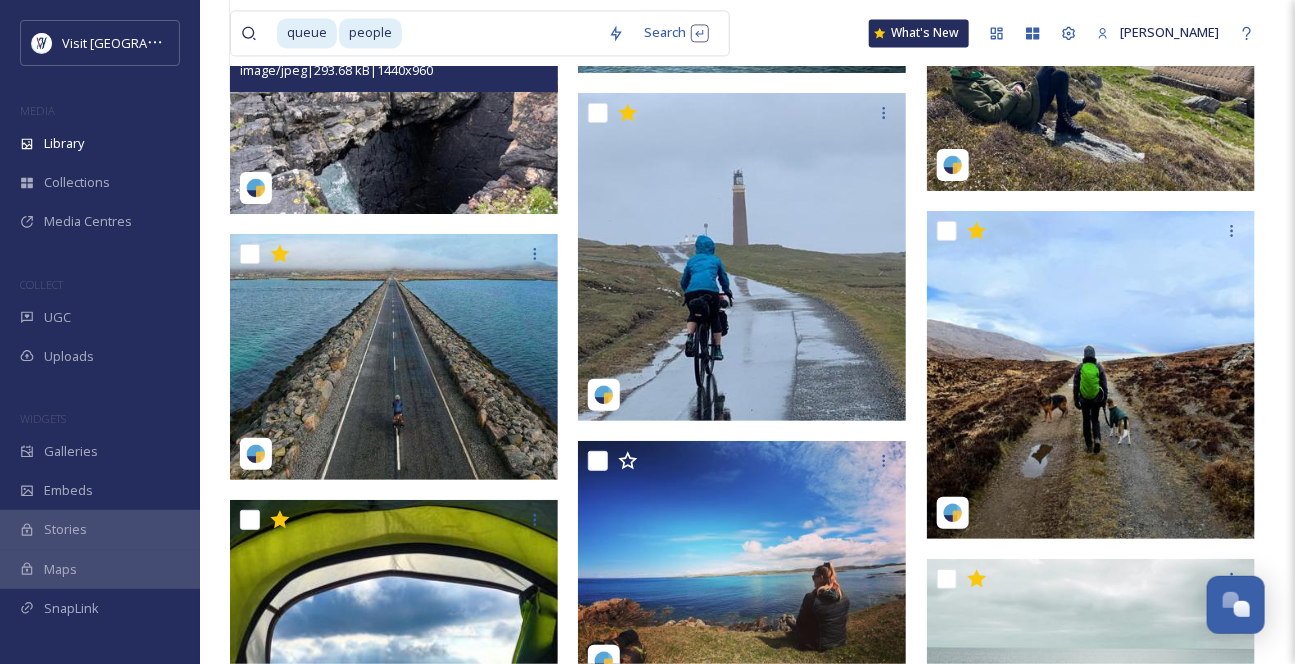 scroll, scrollTop: 4508, scrollLeft: 0, axis: vertical 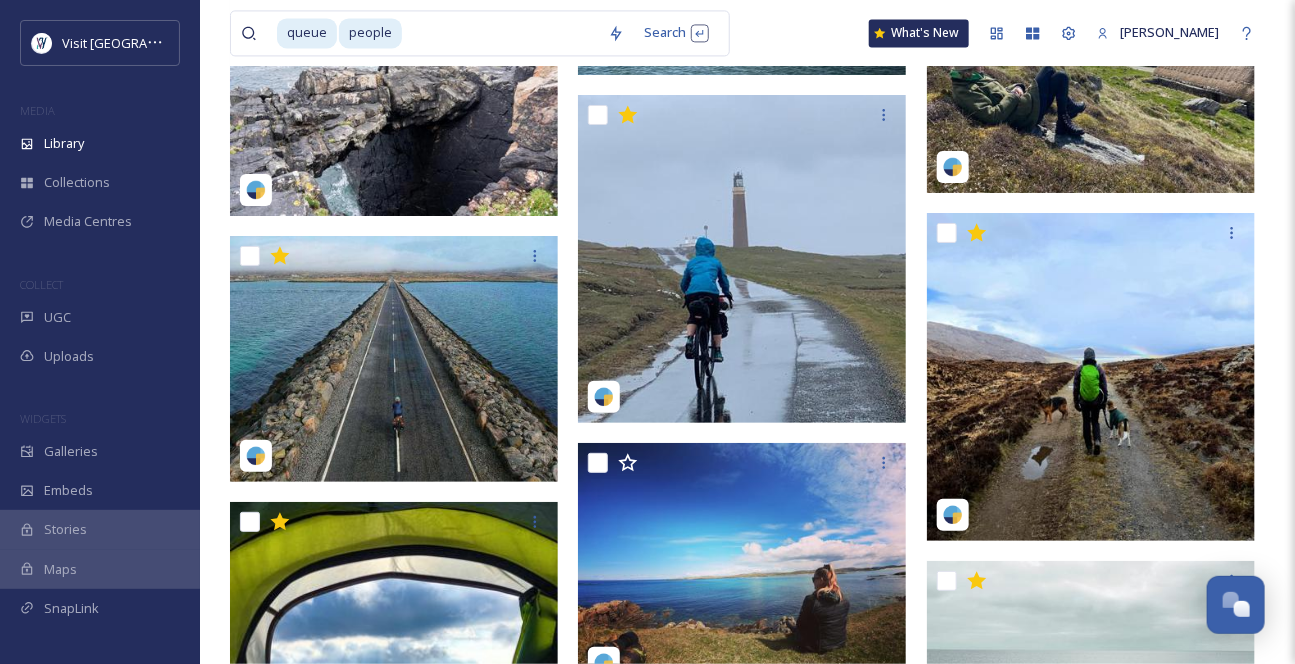 click on "people" at bounding box center (370, 32) 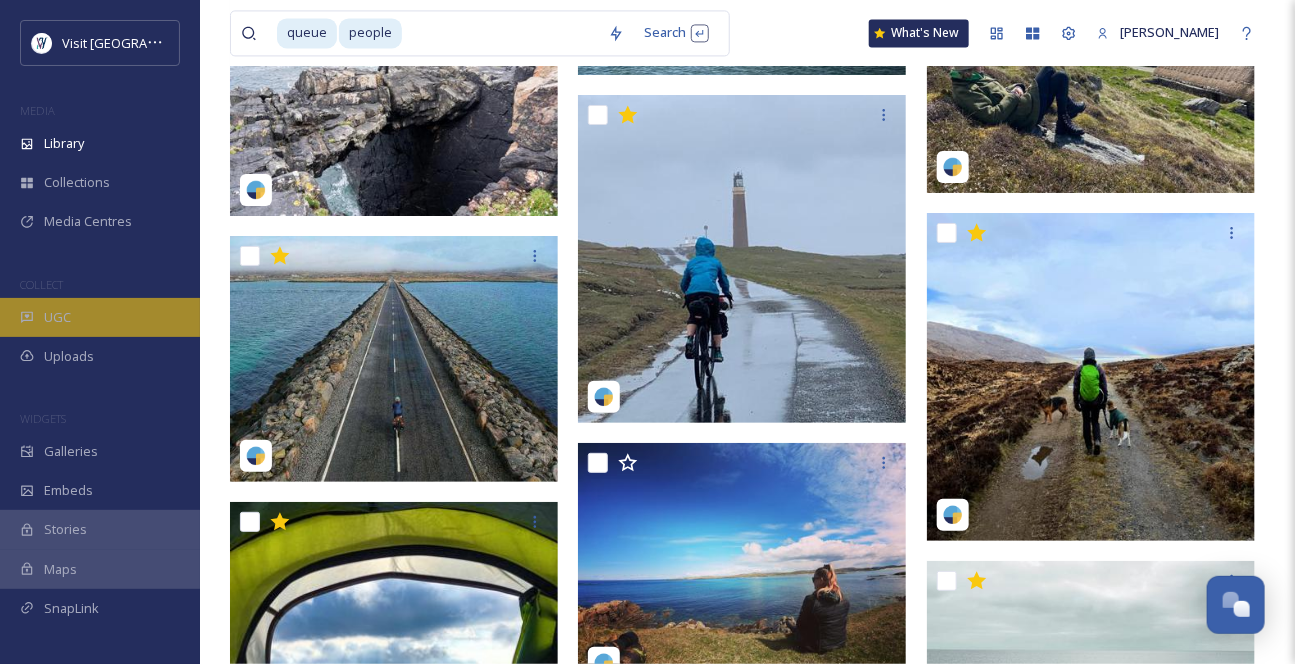 click on "UGC" at bounding box center [100, 317] 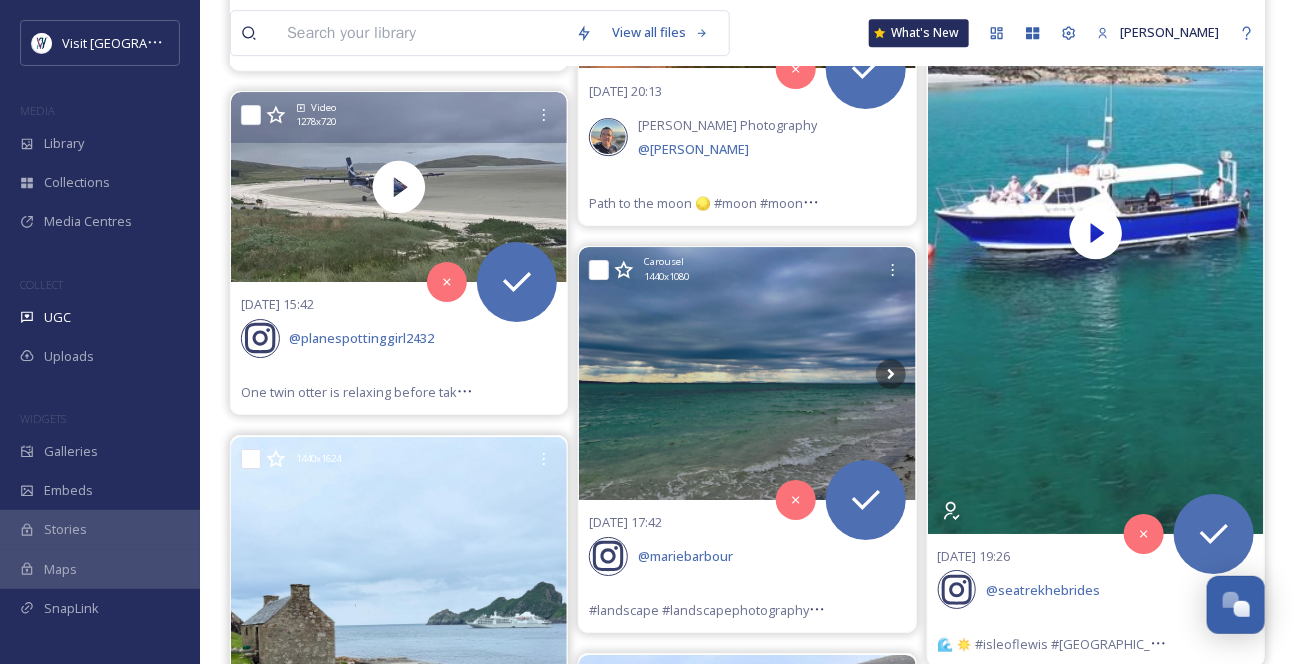 scroll, scrollTop: 7909, scrollLeft: 0, axis: vertical 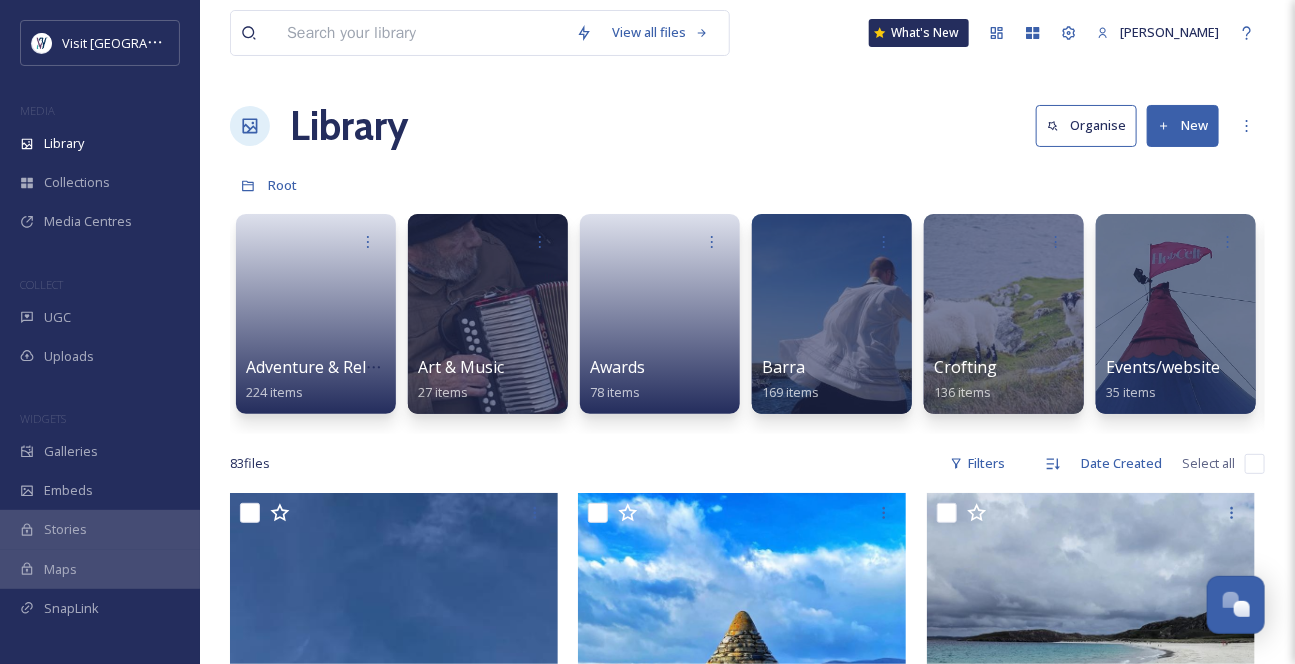 click at bounding box center (421, 33) 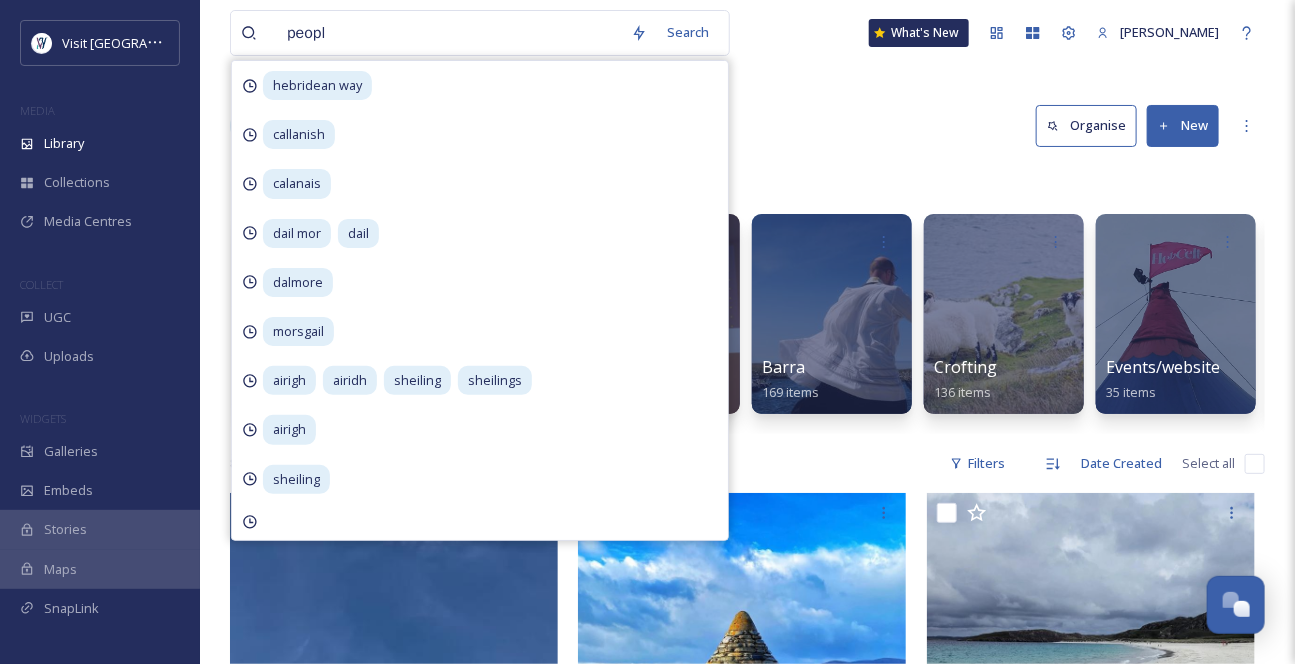 type on "people" 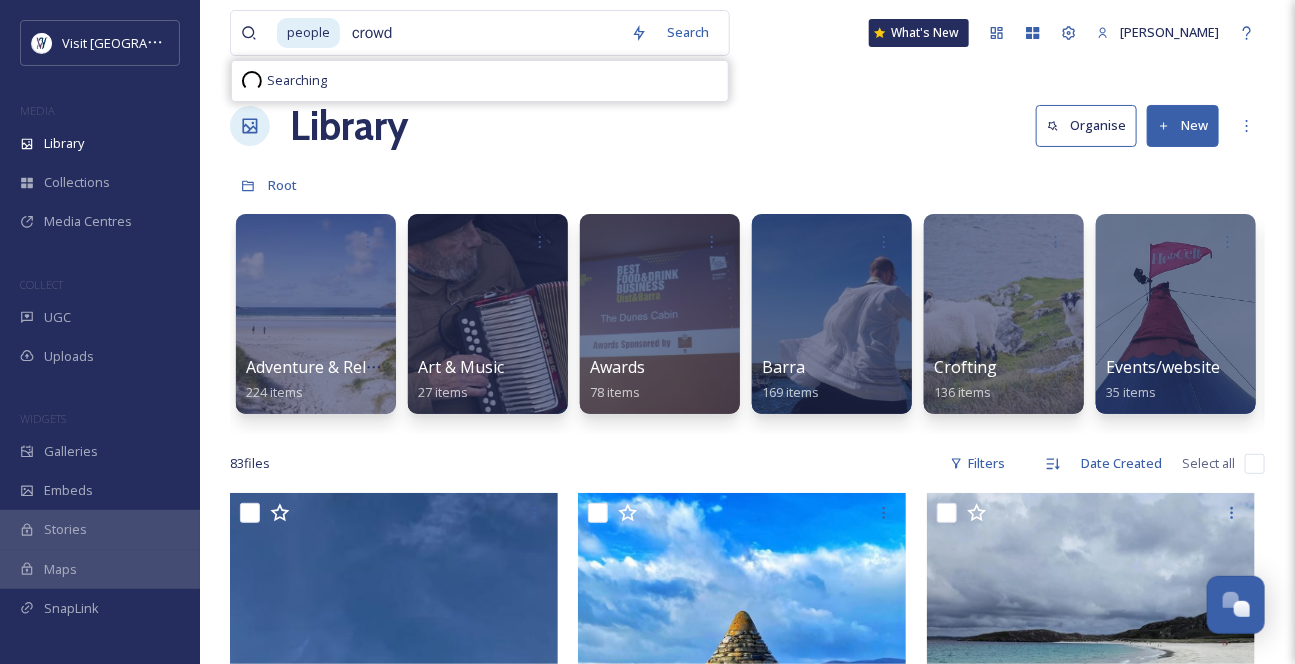 type on "crowds" 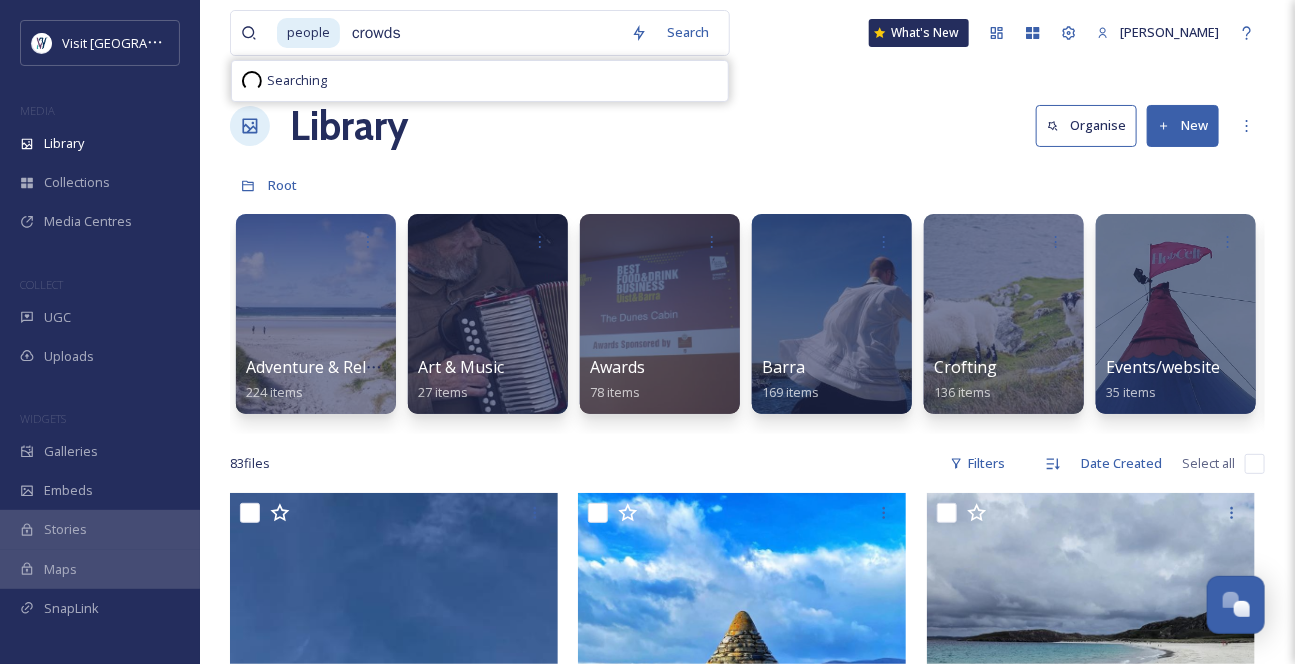 type 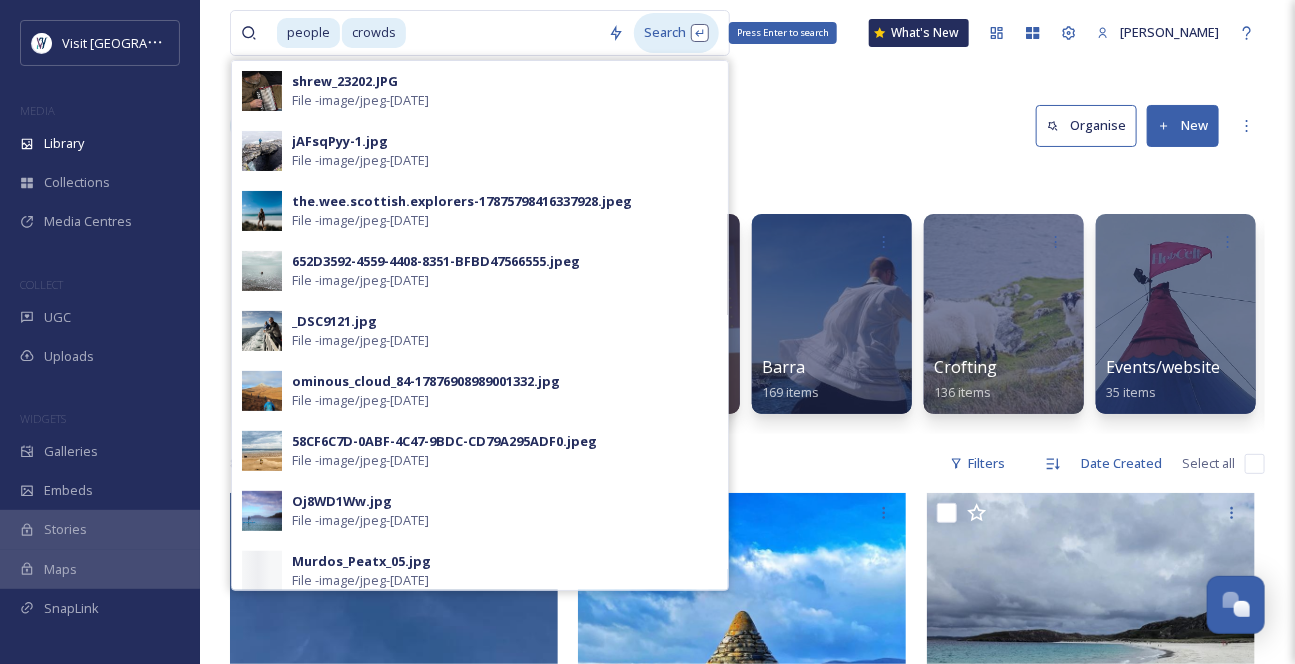 click on "Search Press Enter to search" at bounding box center [676, 32] 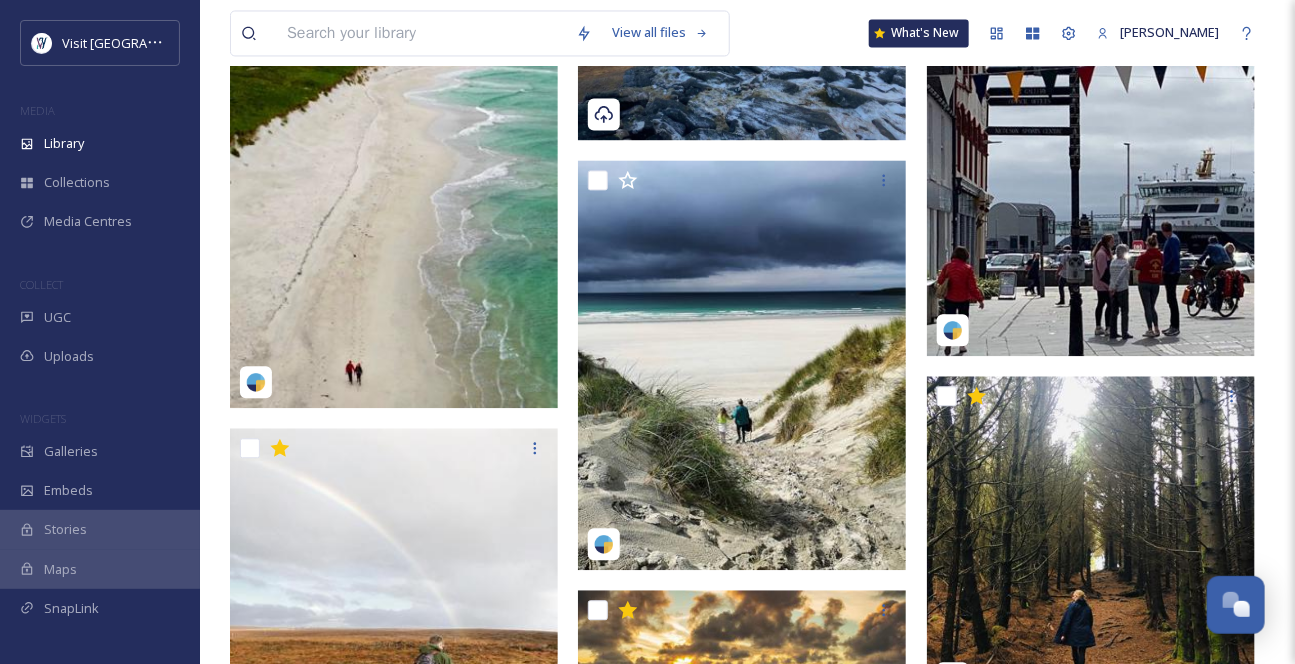 scroll, scrollTop: 1417, scrollLeft: 0, axis: vertical 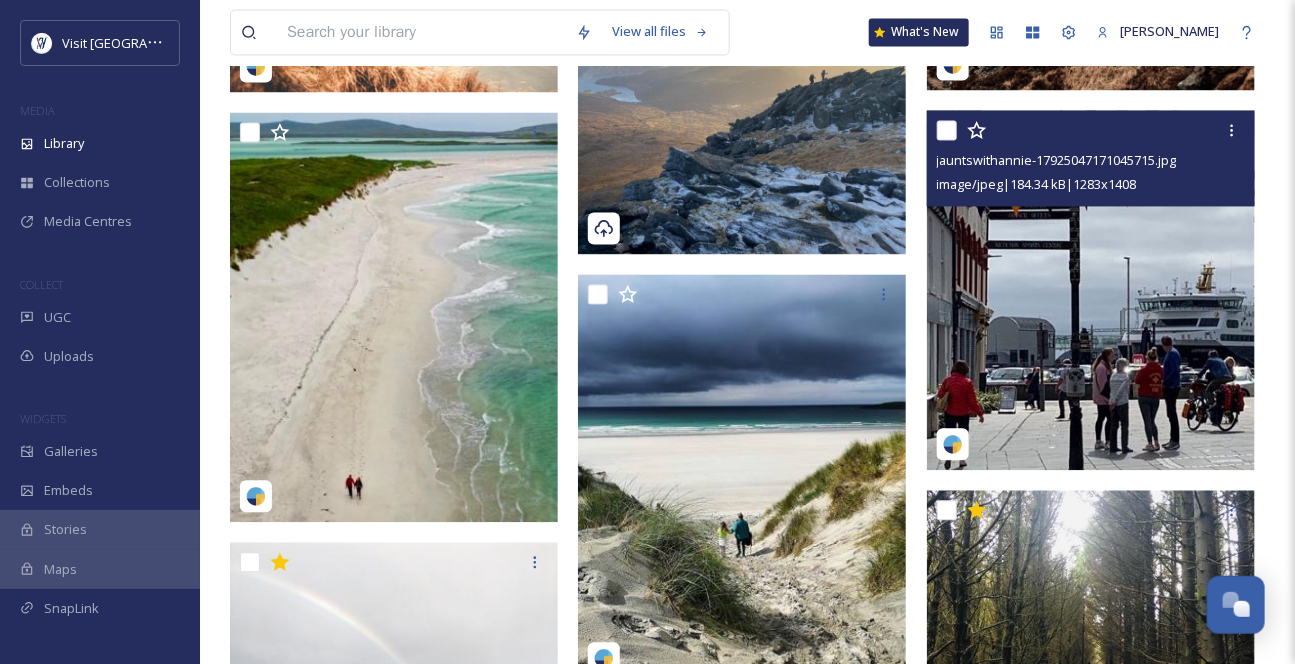 click at bounding box center [1091, 291] 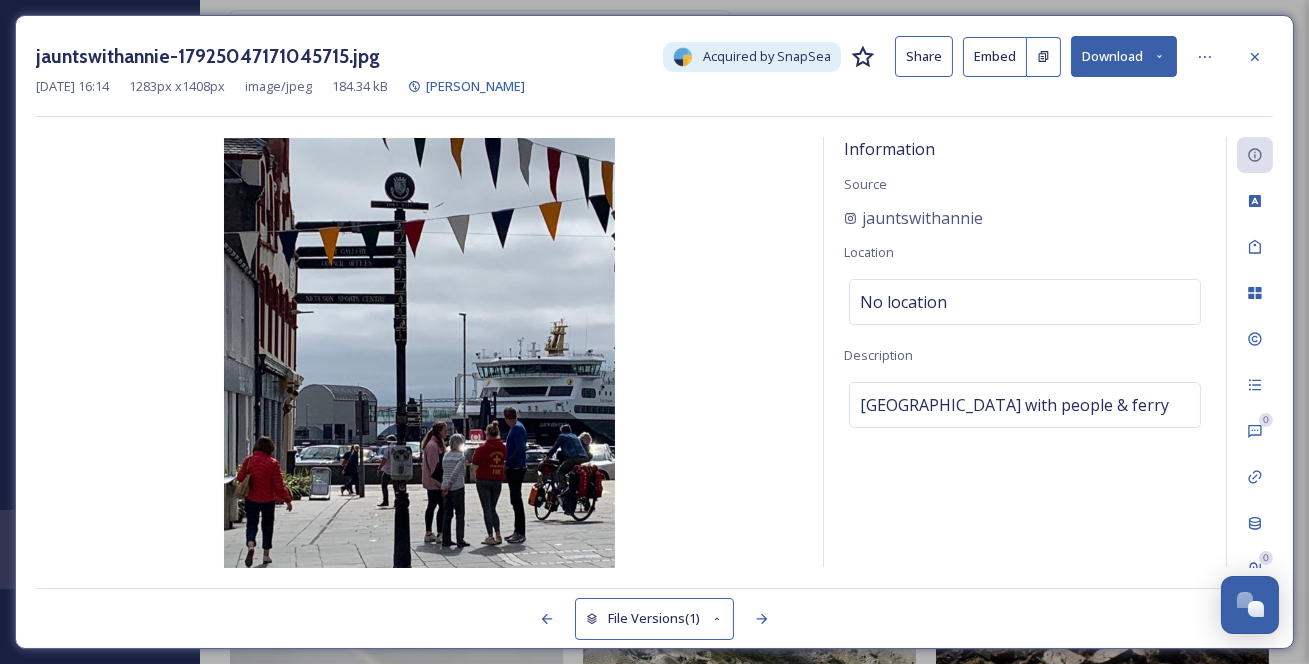 click on "Download" at bounding box center (1124, 56) 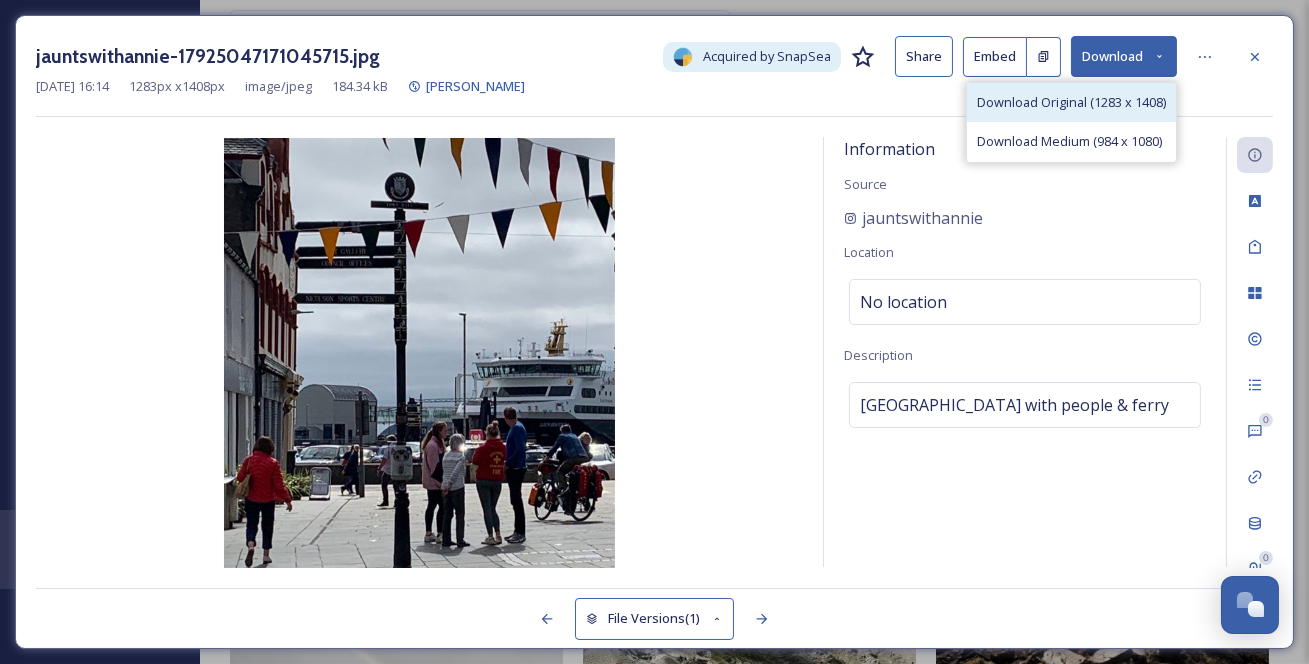click on "Download Original (1283 x 1408)" at bounding box center [1071, 102] 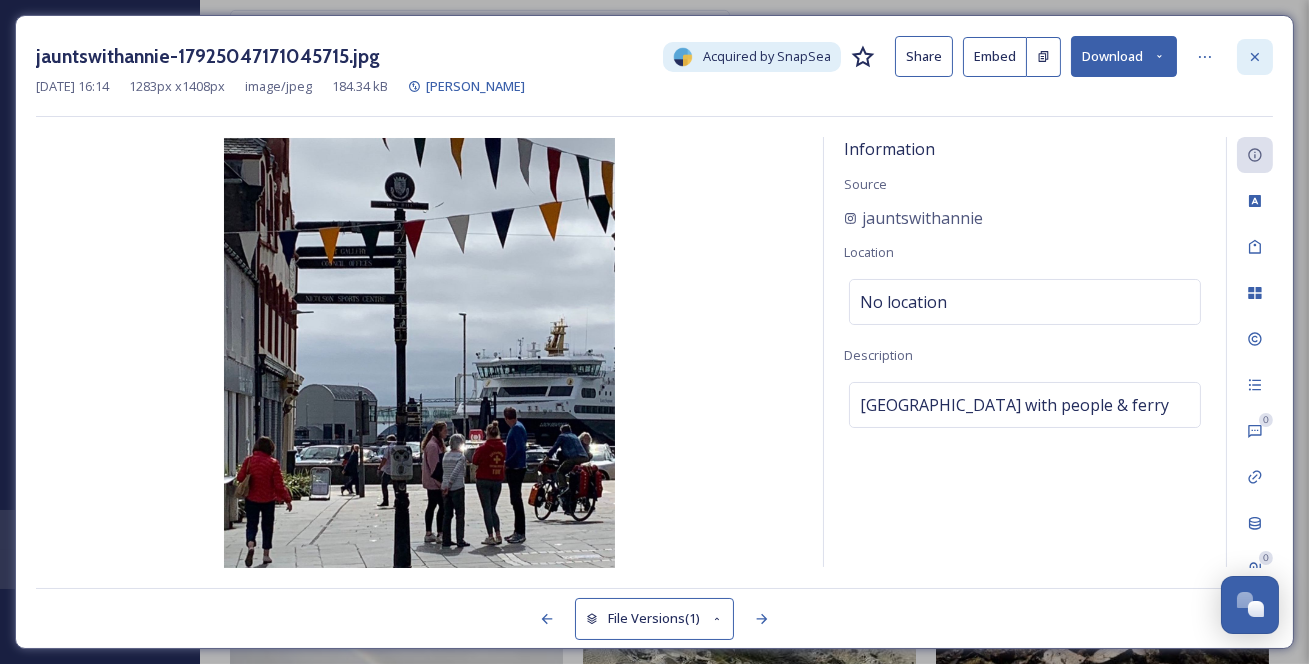 click 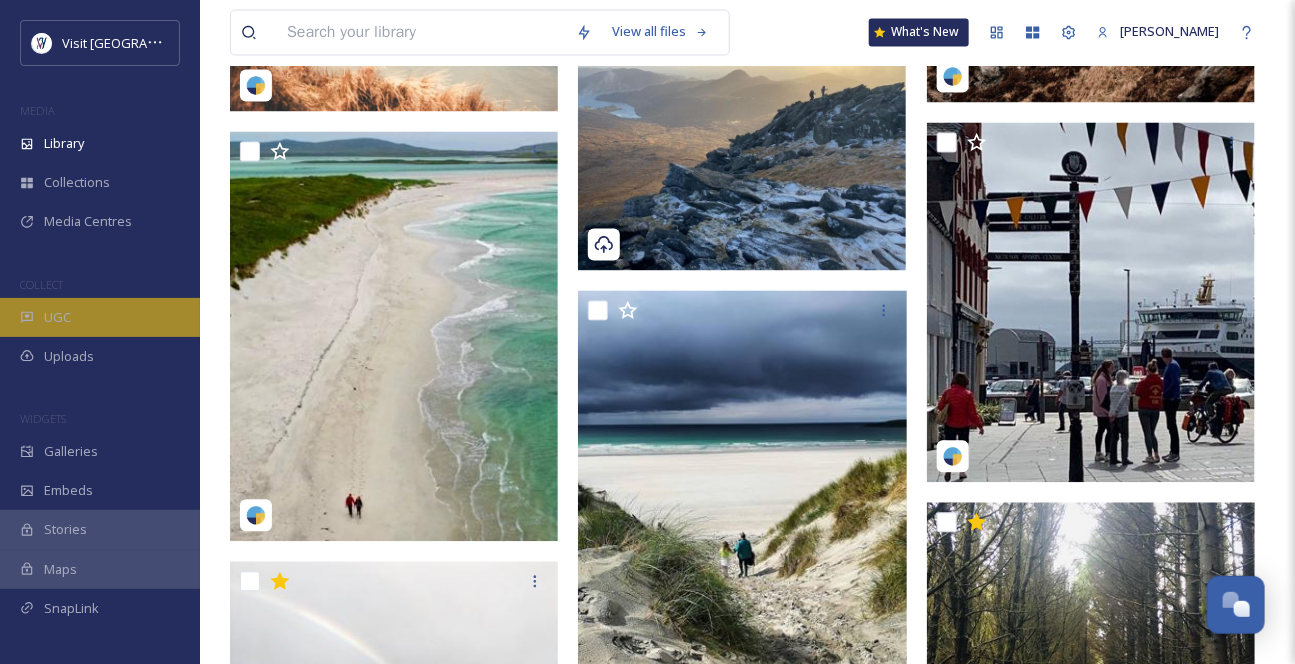 click on "UGC" at bounding box center [100, 317] 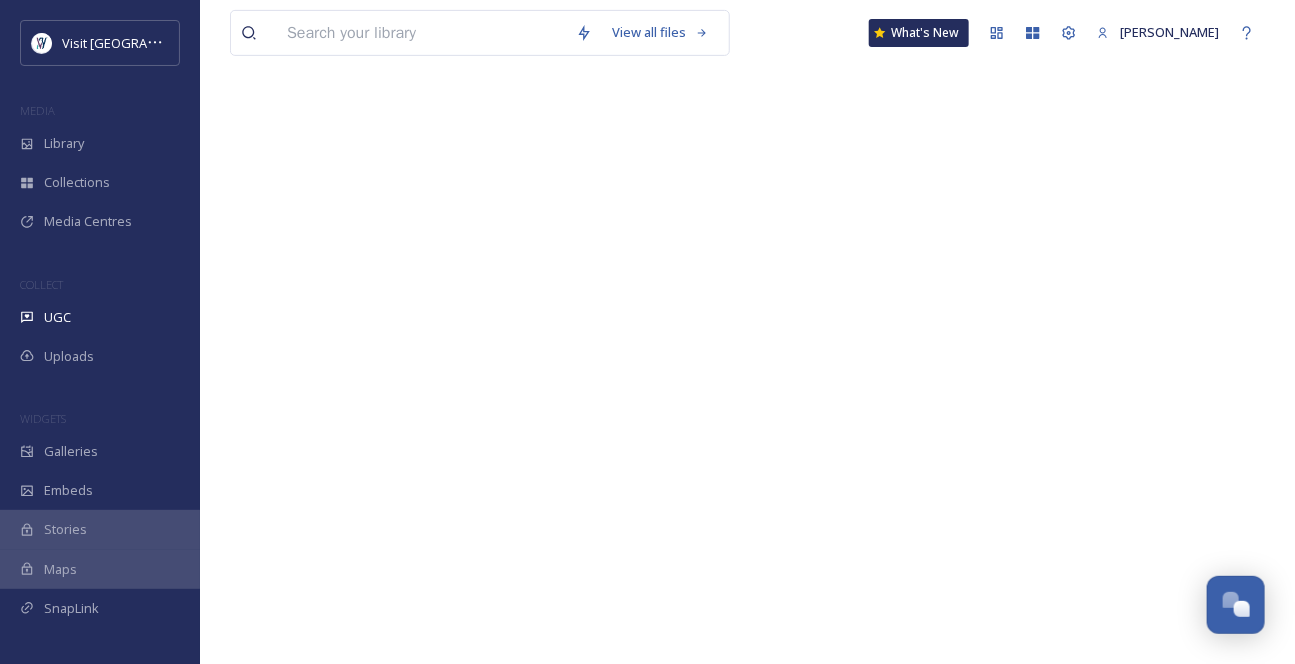 scroll, scrollTop: 0, scrollLeft: 0, axis: both 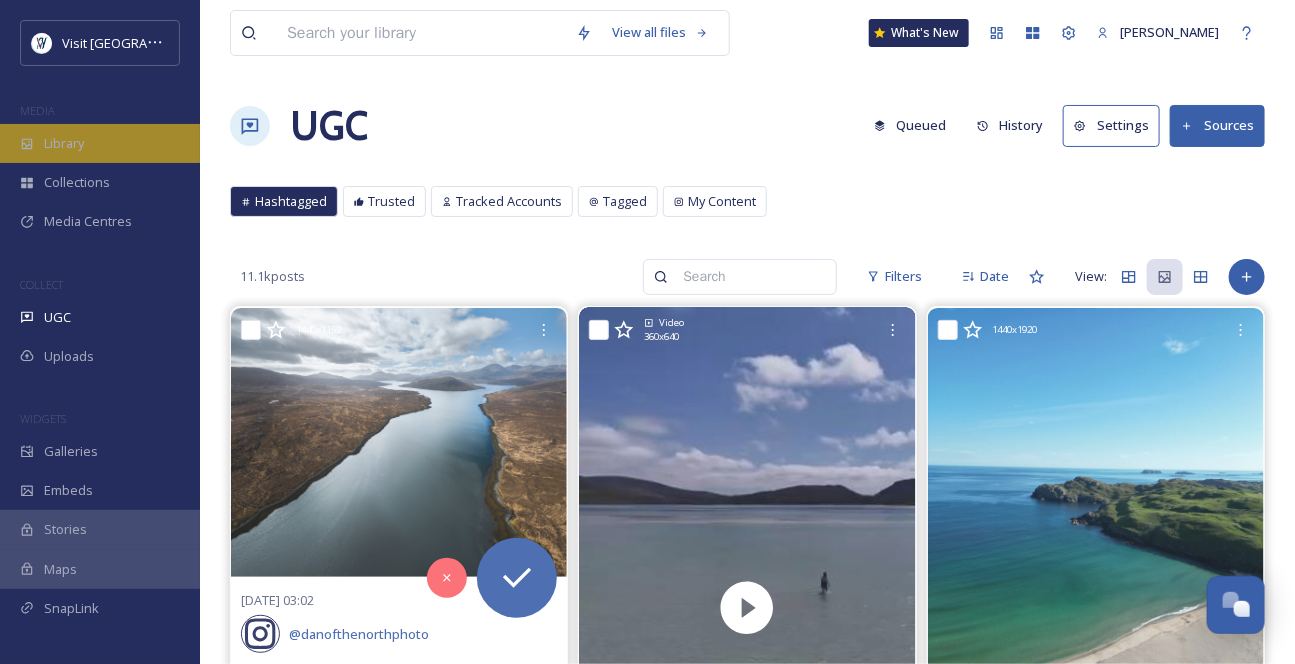click on "Library" at bounding box center (100, 143) 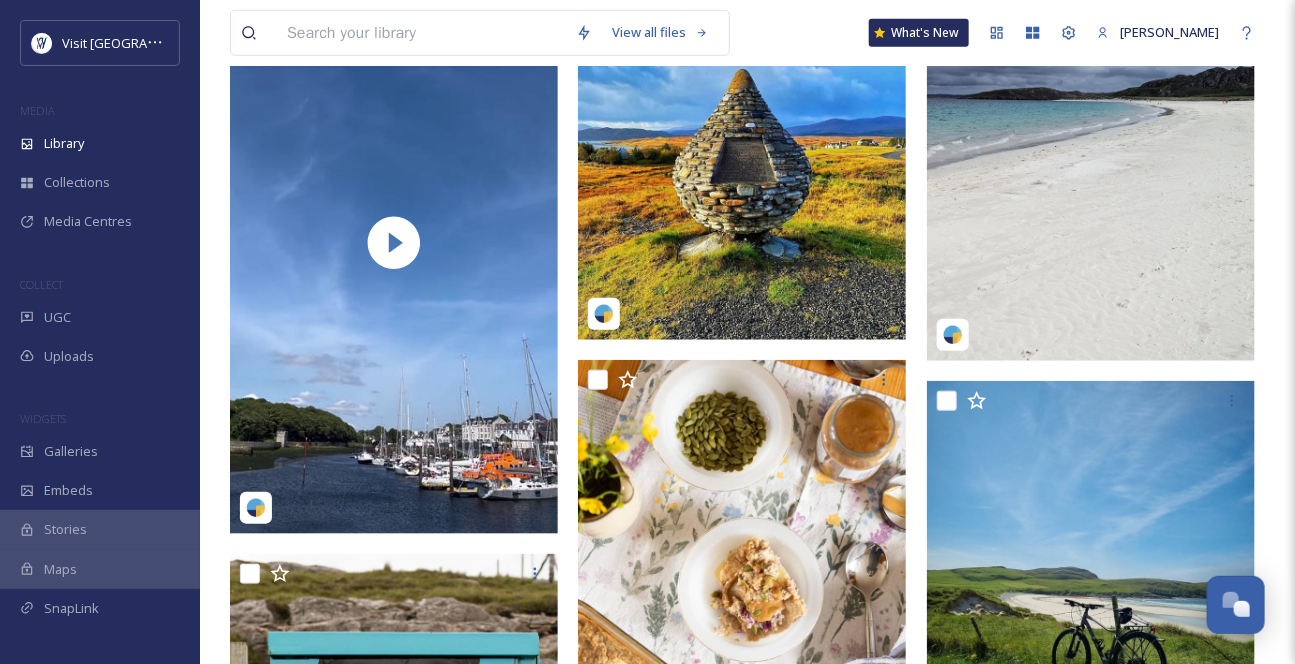 scroll, scrollTop: 545, scrollLeft: 0, axis: vertical 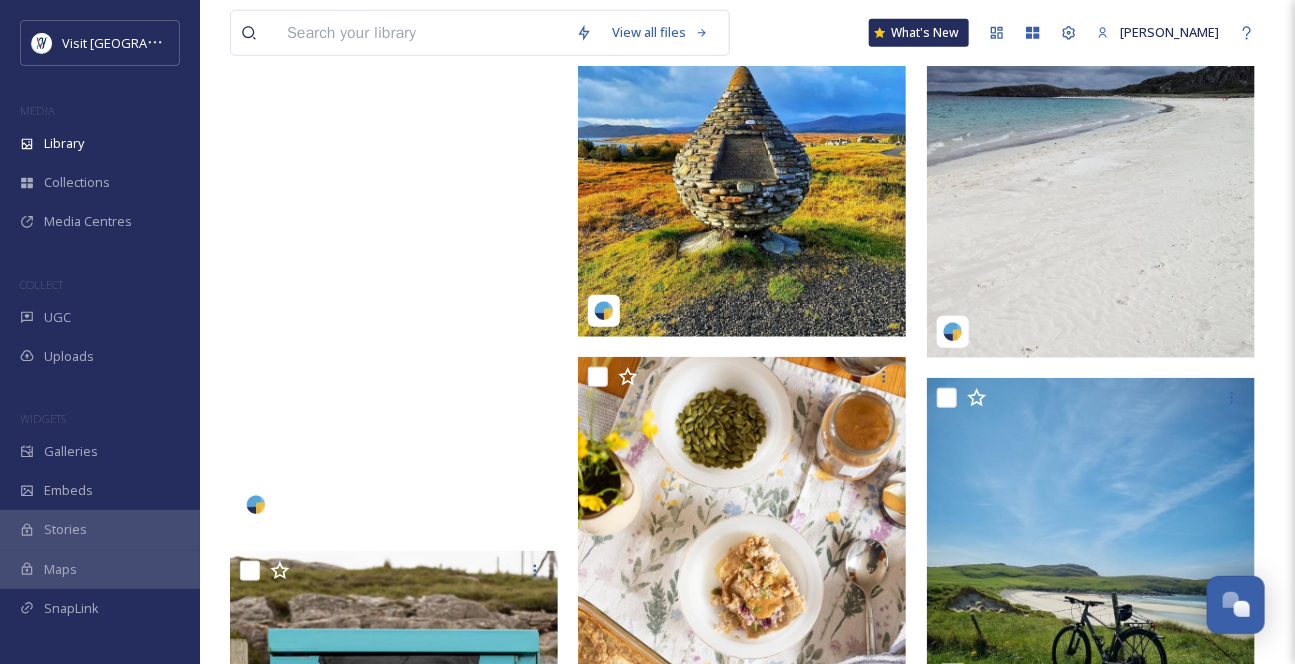 click at bounding box center (394, 239) 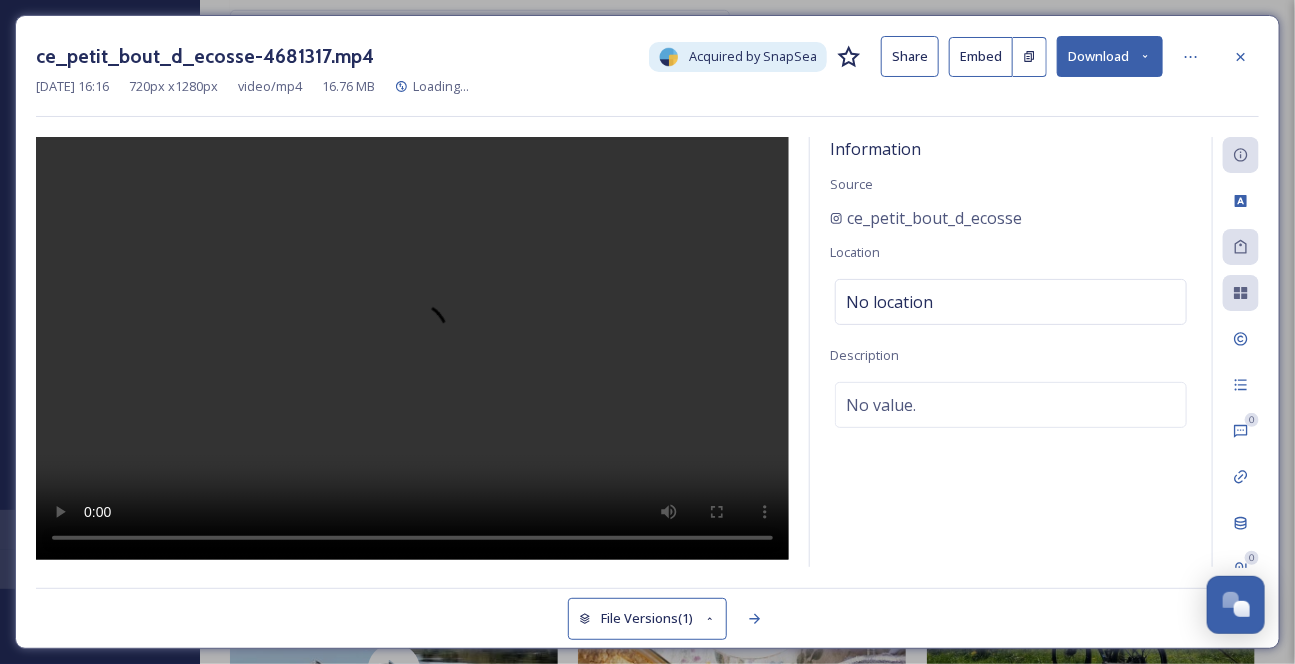 scroll, scrollTop: 0, scrollLeft: 0, axis: both 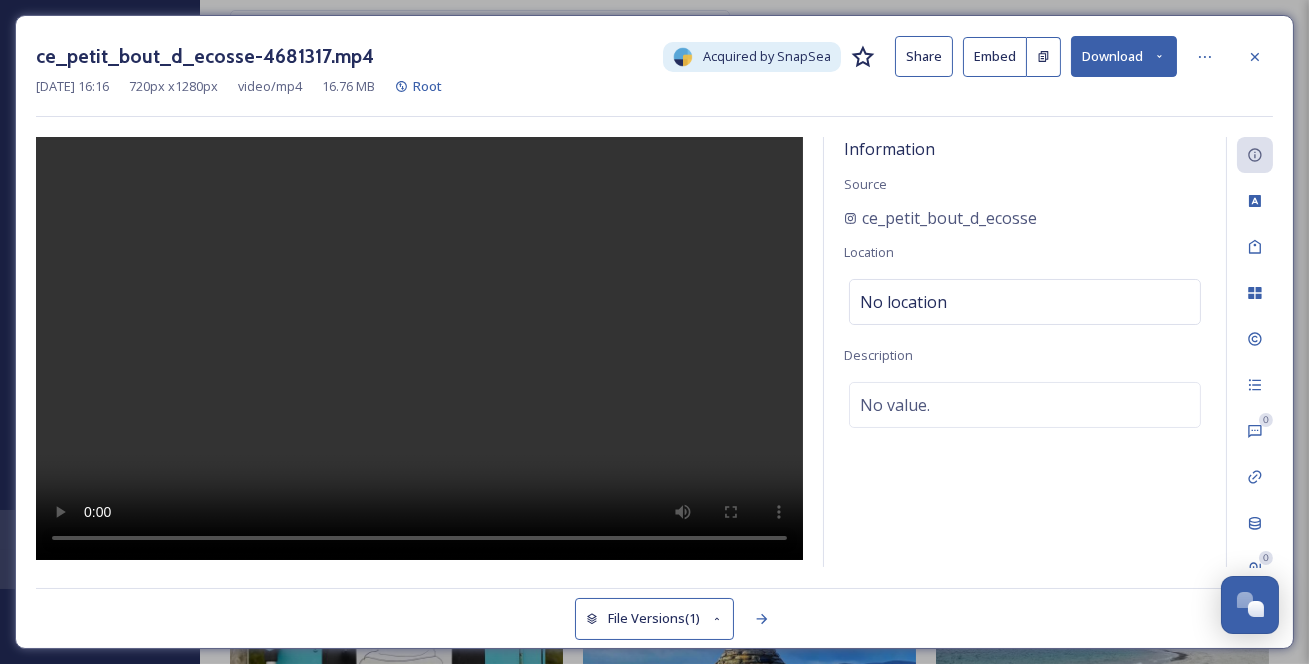 type 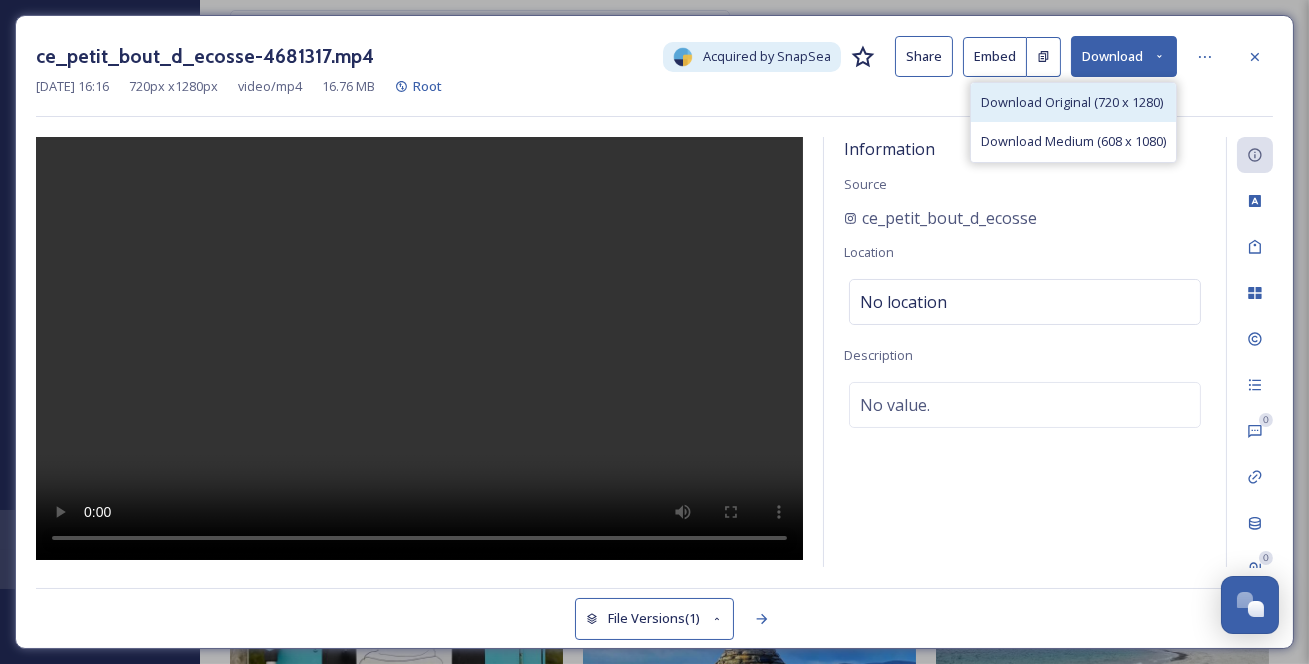 click on "Download Original (720 x 1280)" at bounding box center [1072, 102] 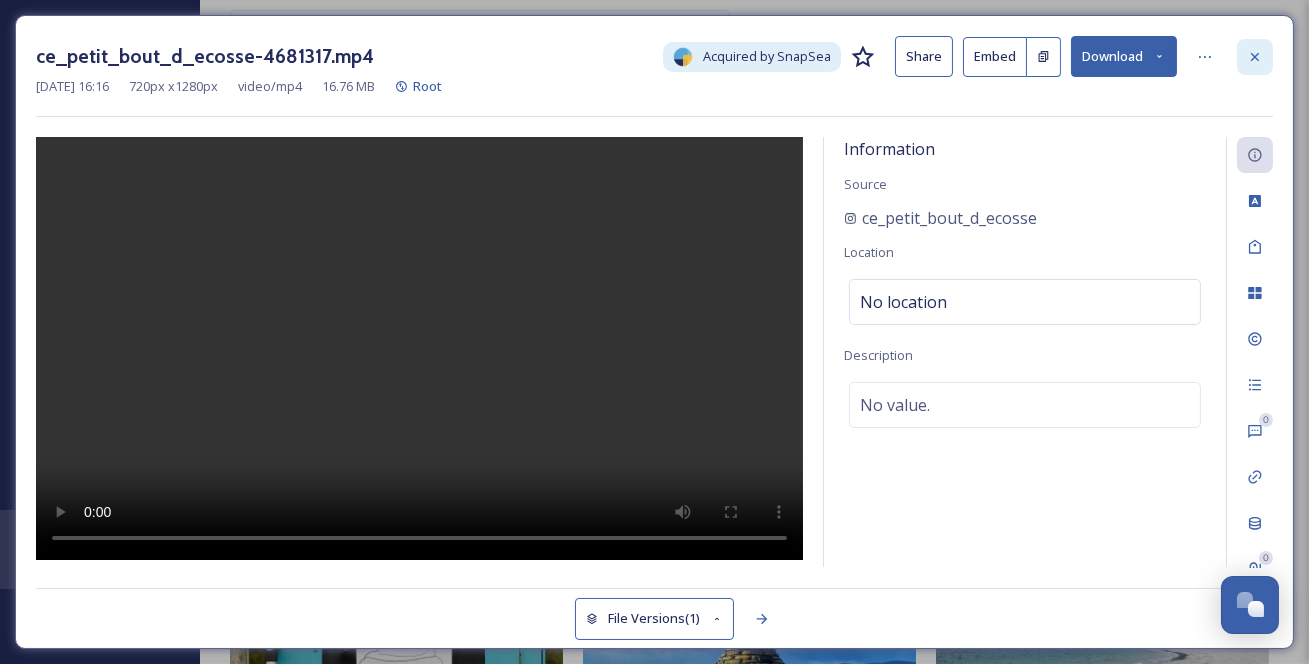 click 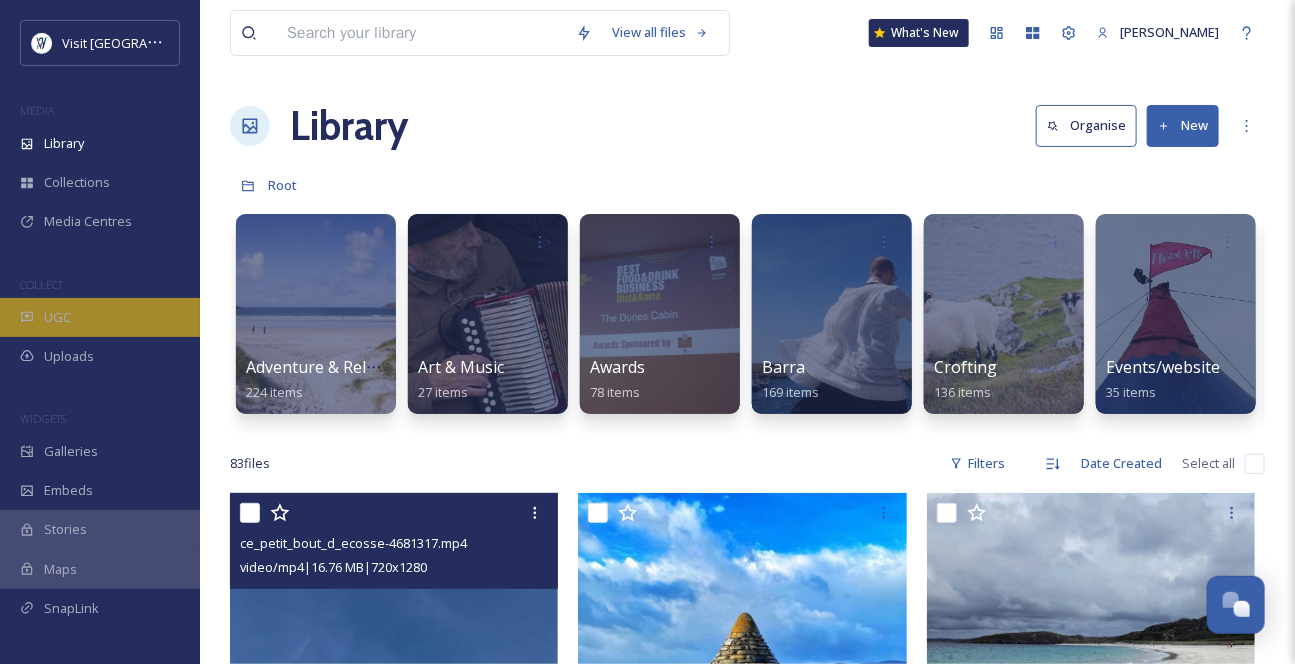 click on "UGC" at bounding box center (100, 317) 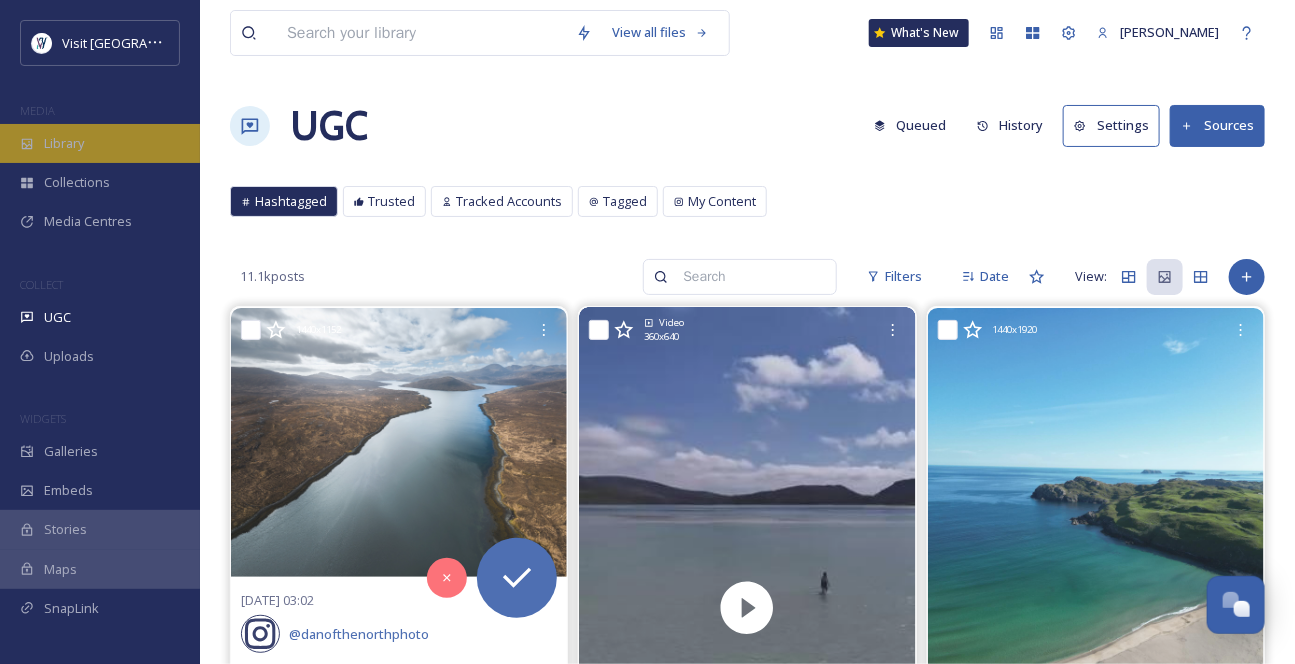 click on "Library" at bounding box center [100, 143] 